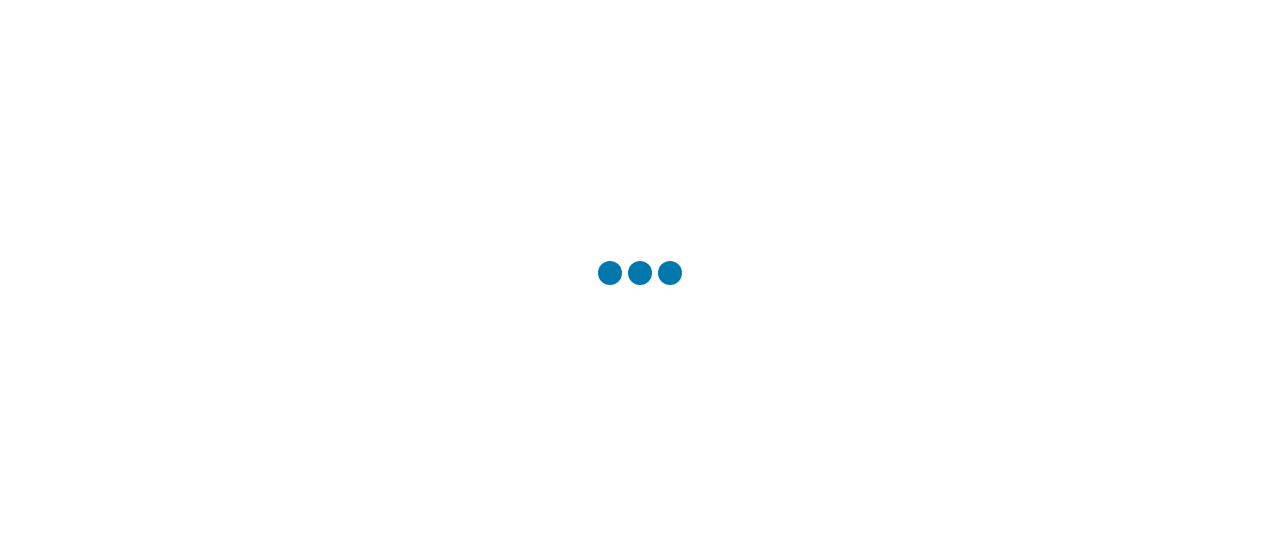 scroll, scrollTop: 0, scrollLeft: 0, axis: both 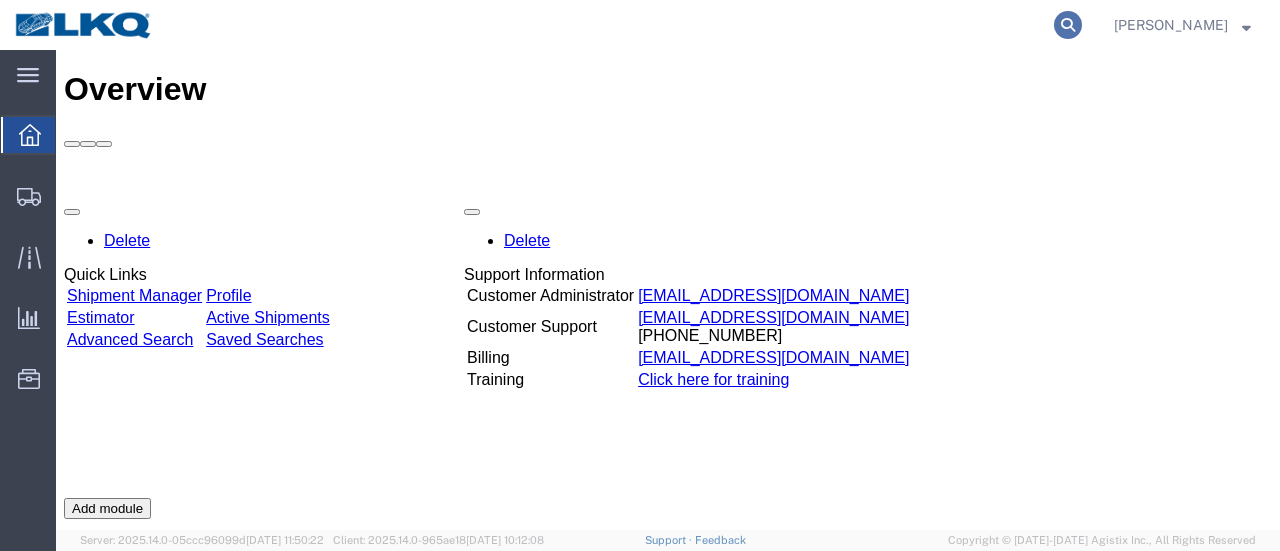click 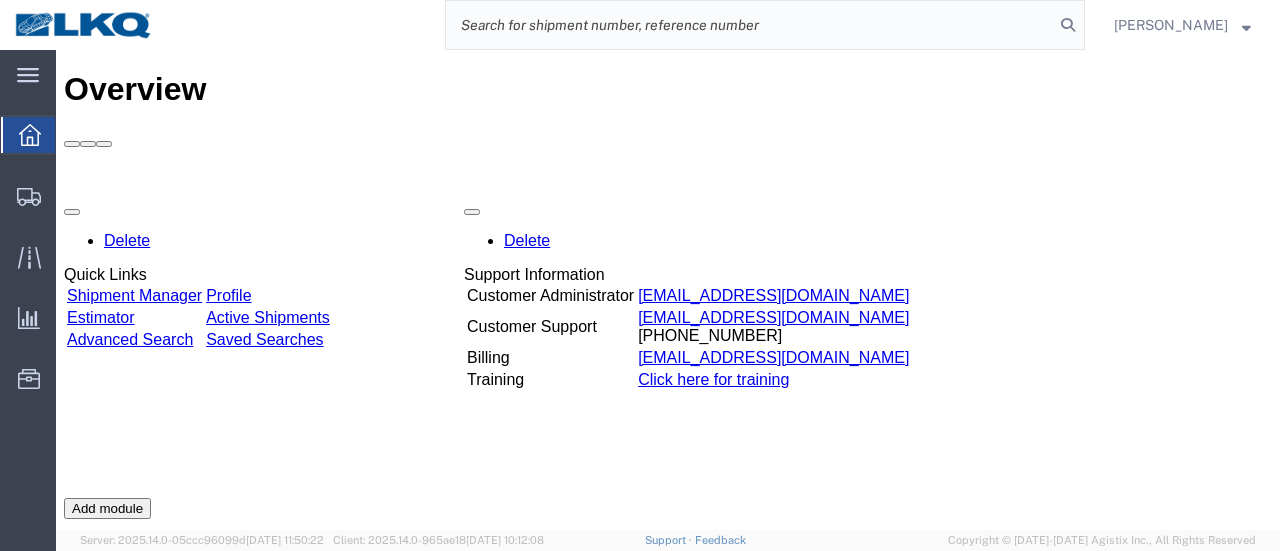 click 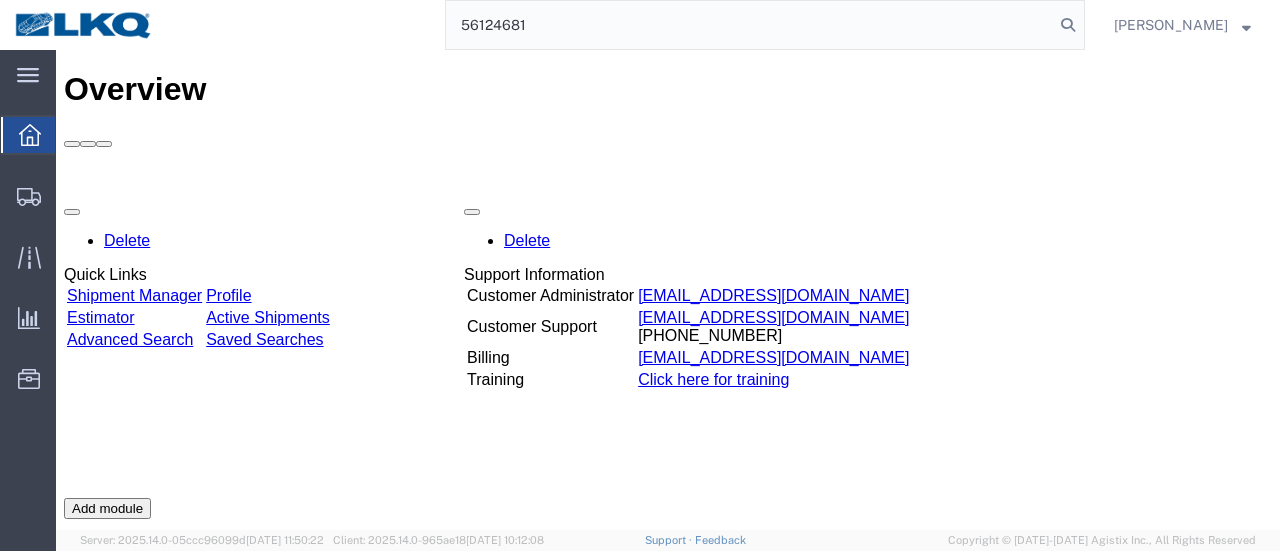 type on "56124681" 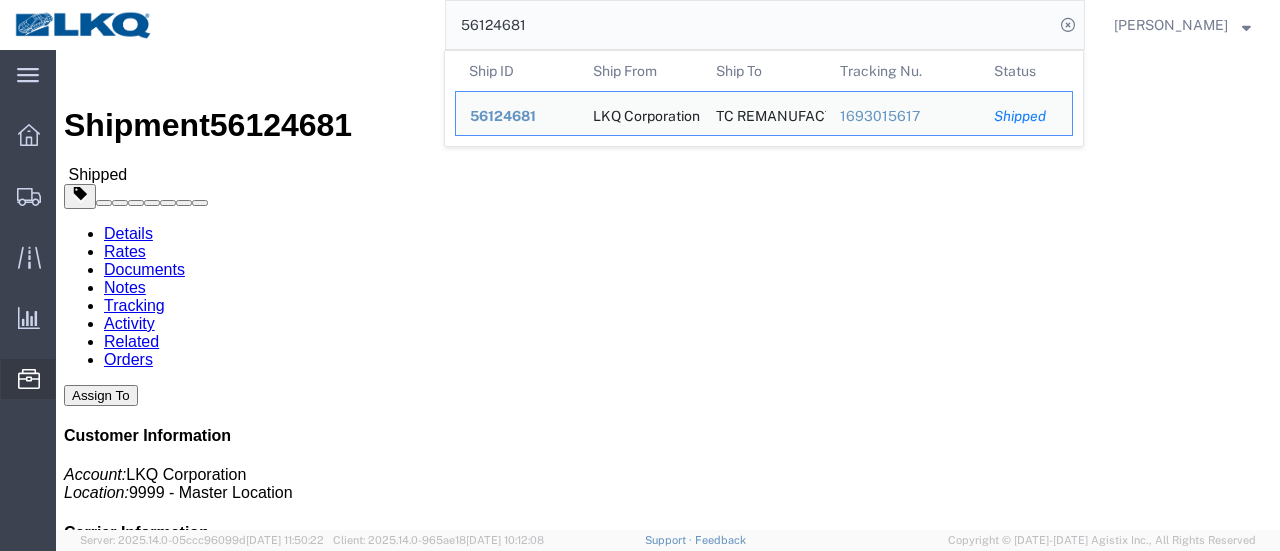 click on "Location Appointment" 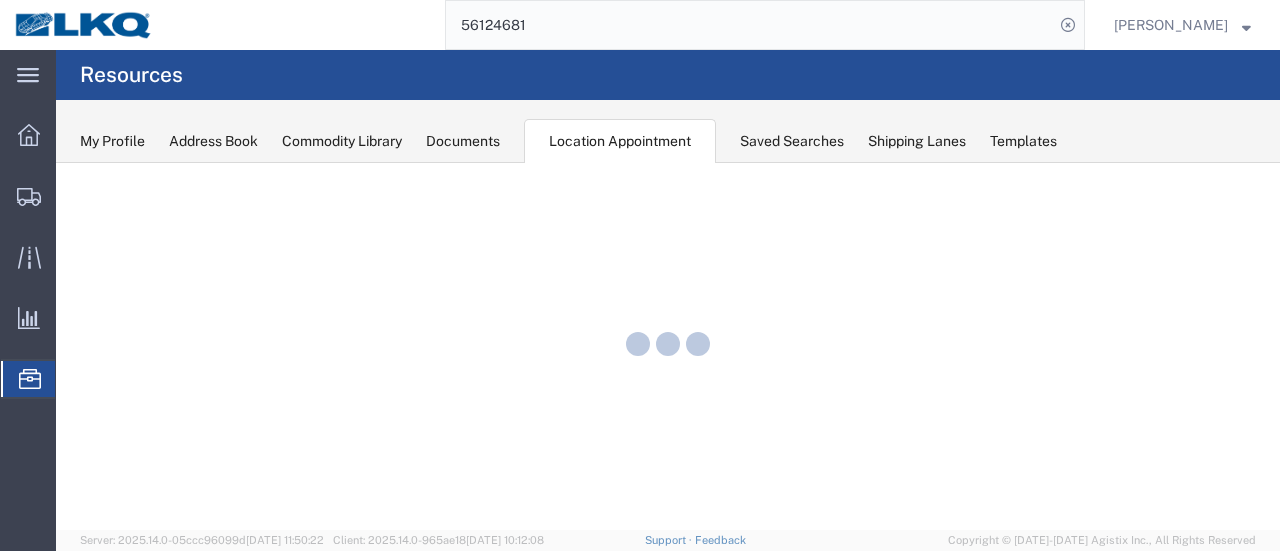 scroll, scrollTop: 0, scrollLeft: 0, axis: both 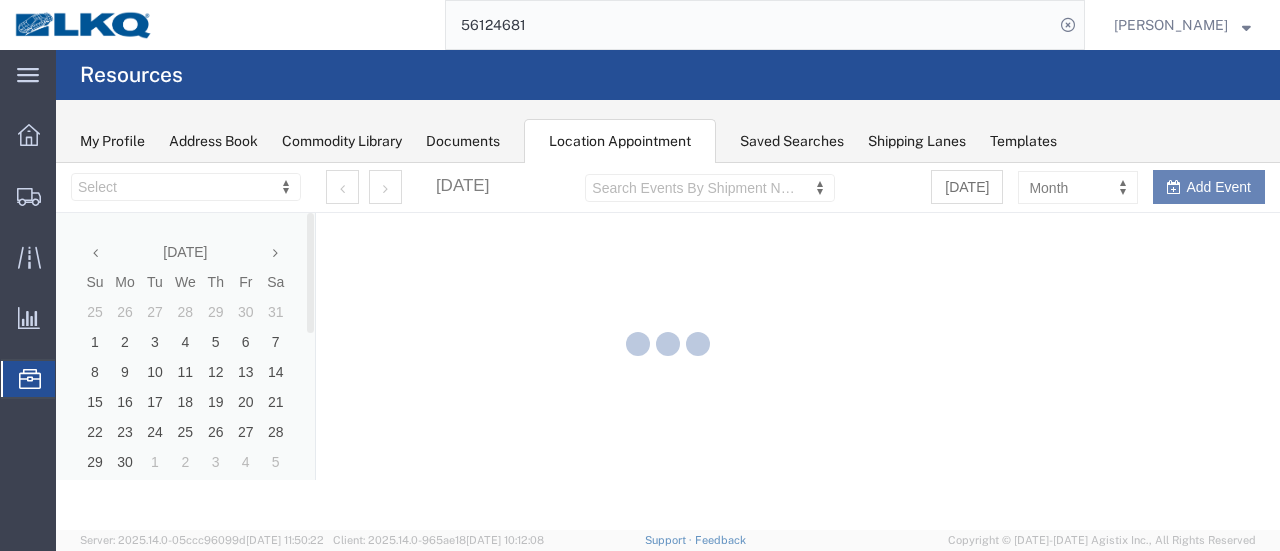 select on "28712" 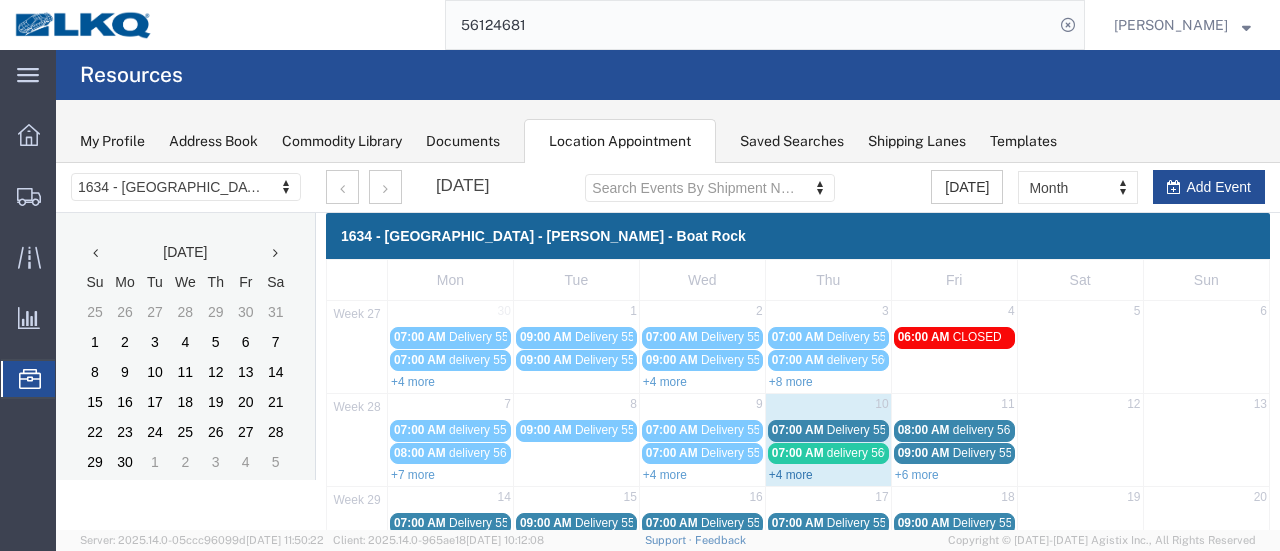 click on "+4 more" at bounding box center (791, 475) 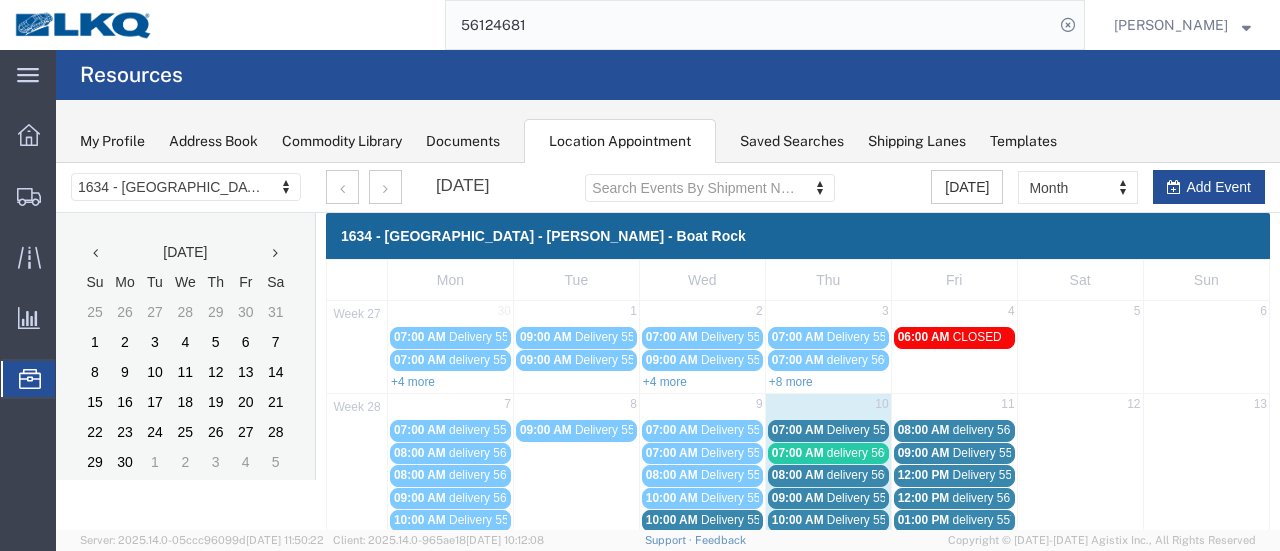 scroll, scrollTop: 100, scrollLeft: 0, axis: vertical 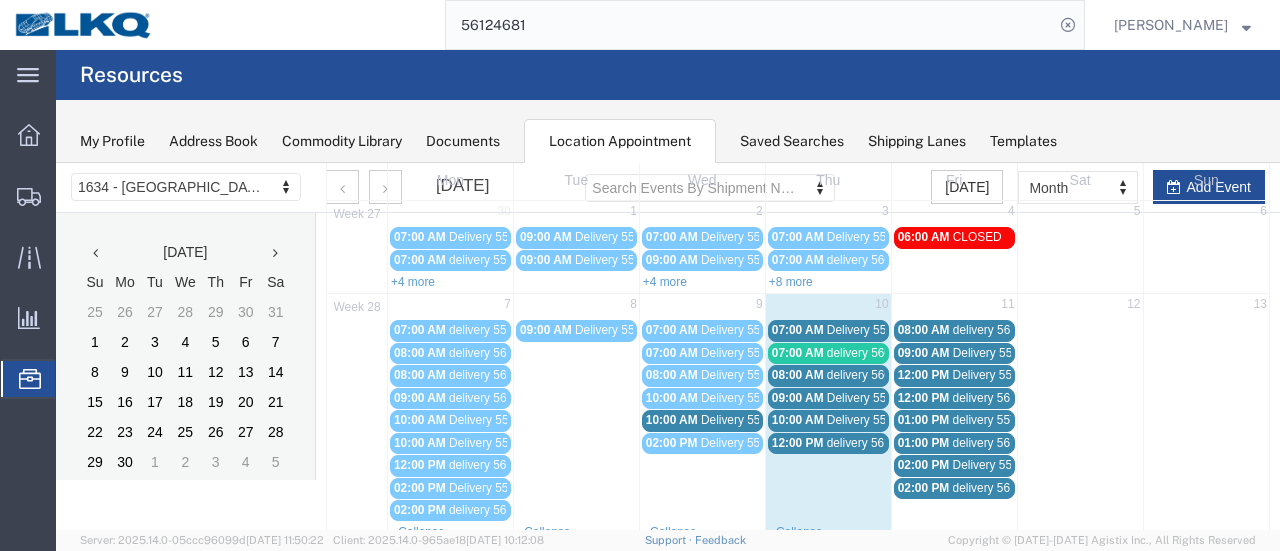 click on "Delivery 55775918" at bounding box center [750, 420] 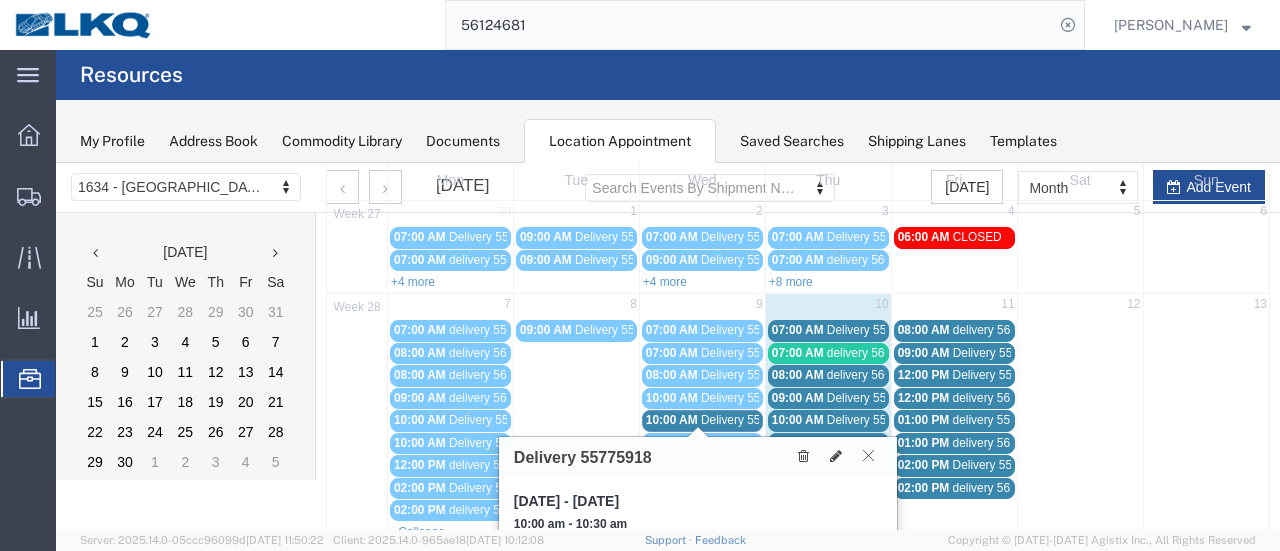 click at bounding box center [868, 455] 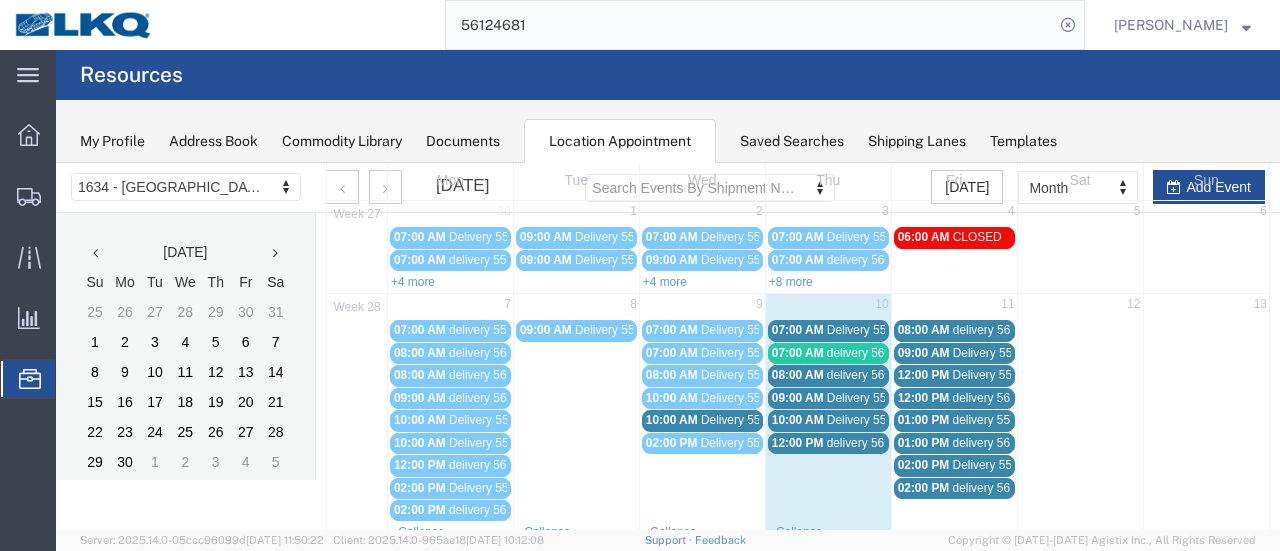 click on "Delivery 55791762" at bounding box center (876, 330) 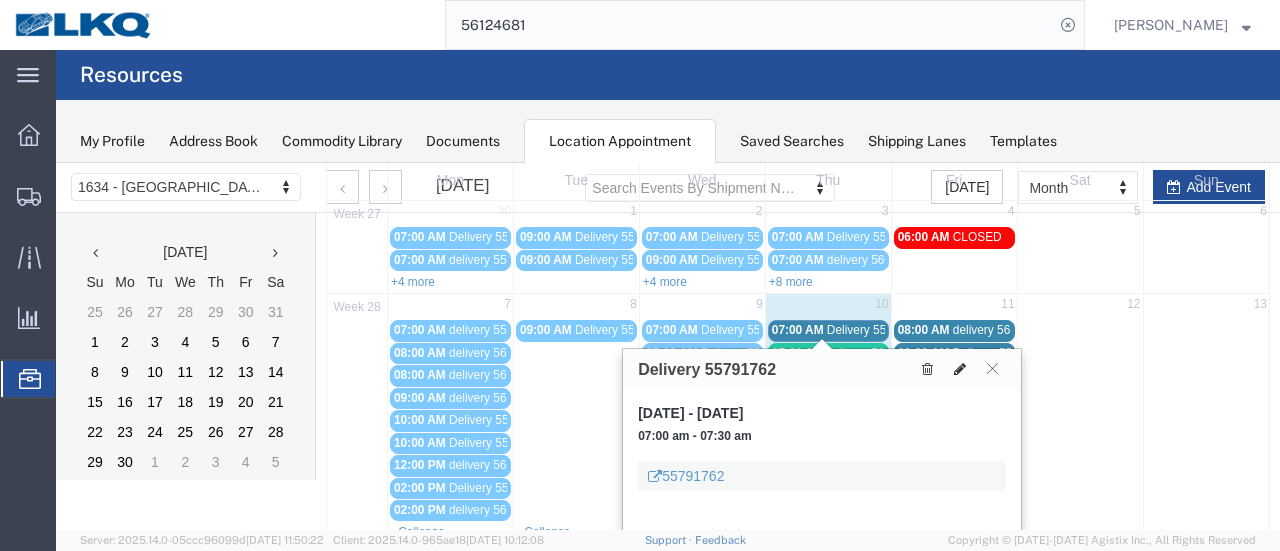 click at bounding box center [960, 369] 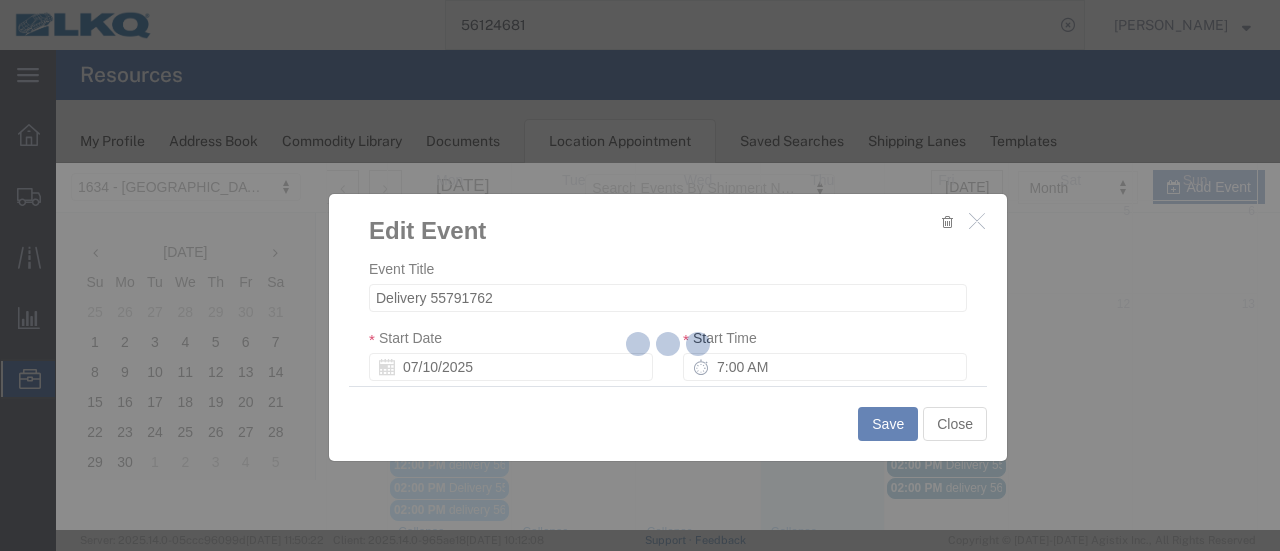 select 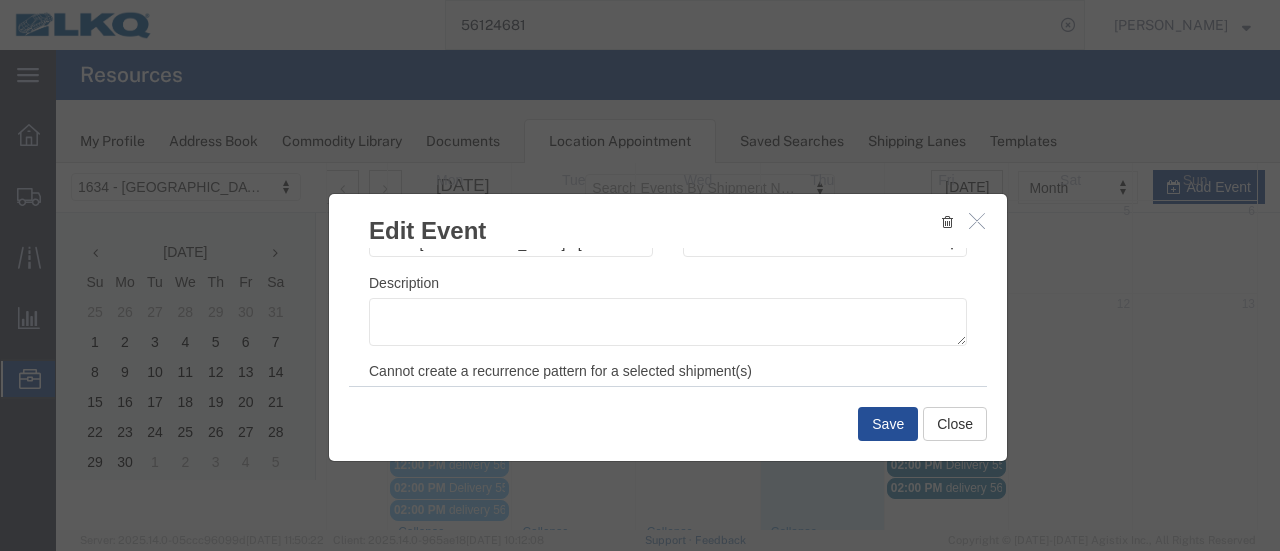 scroll, scrollTop: 300, scrollLeft: 0, axis: vertical 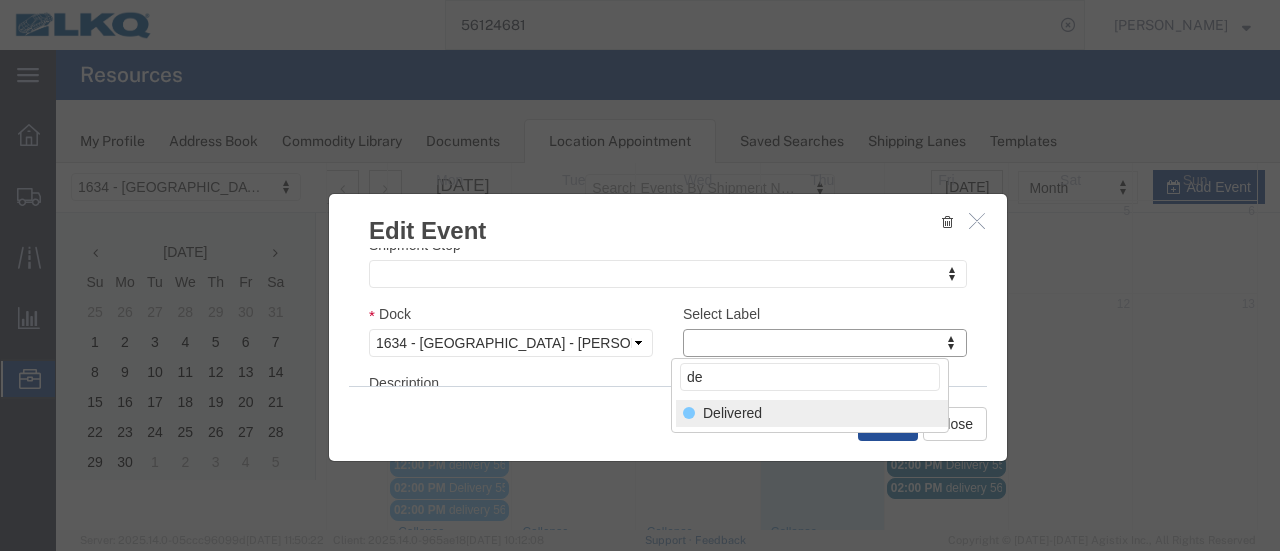type on "de" 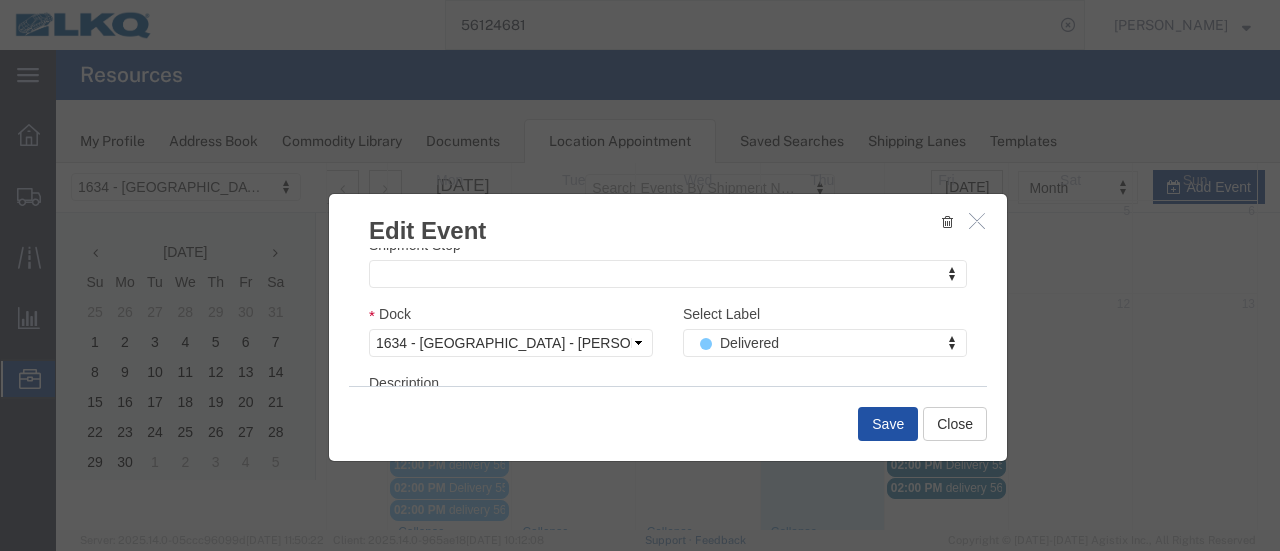 click on "Save" at bounding box center [888, 424] 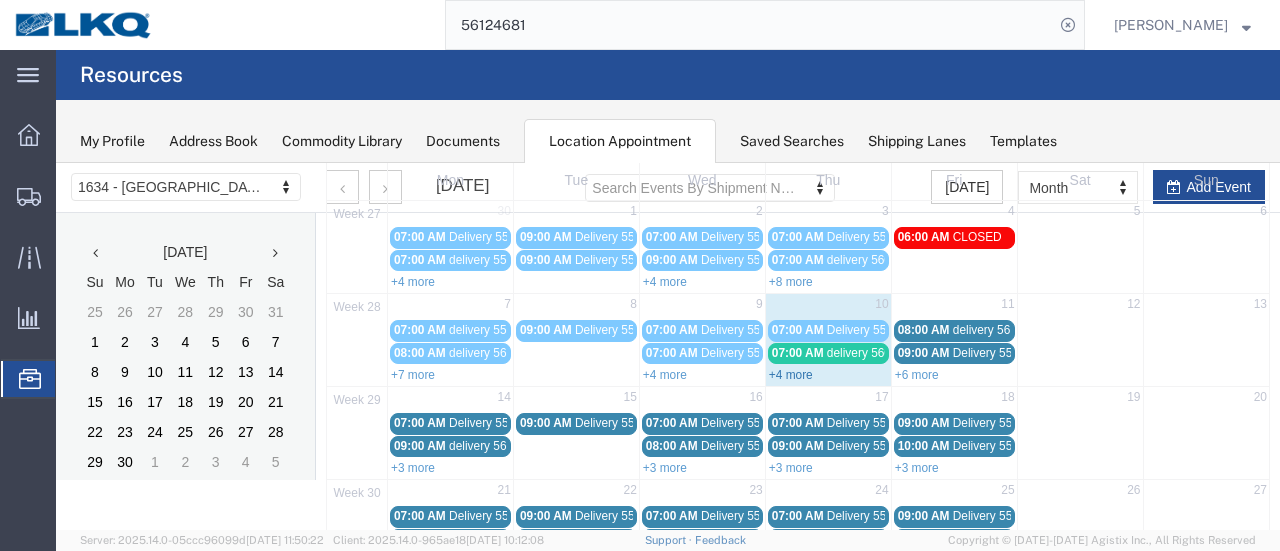 click on "+4 more" at bounding box center (791, 375) 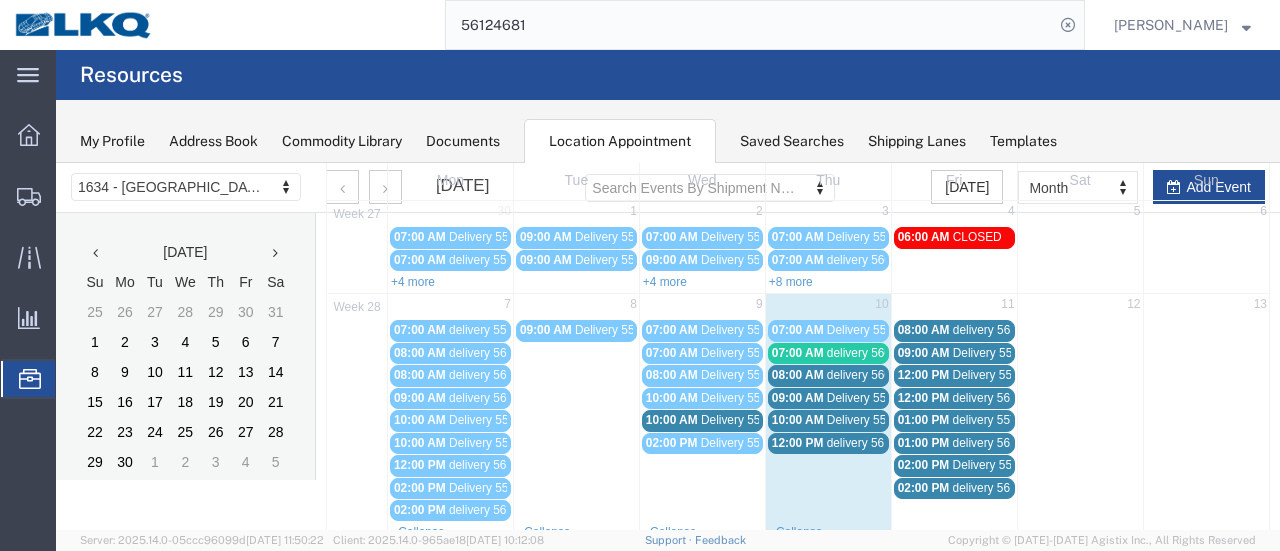 click on "delivery 56089440" at bounding box center [875, 375] 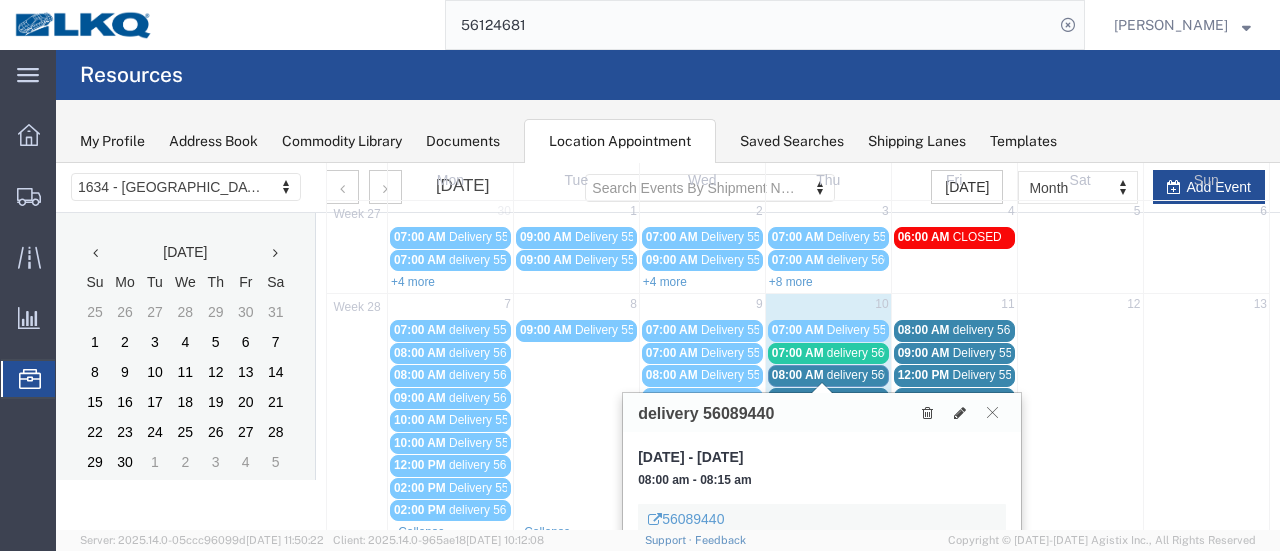 click on "Delivery 55791743" at bounding box center (876, 398) 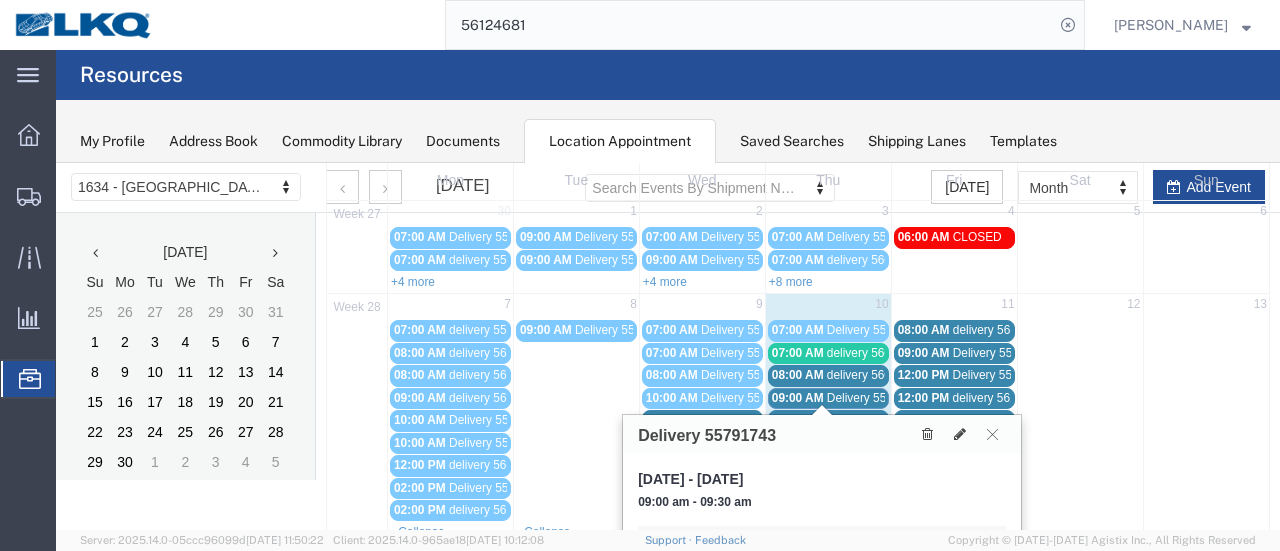 click on "10:00 AM   Delivery 55775924" at bounding box center (828, 420) 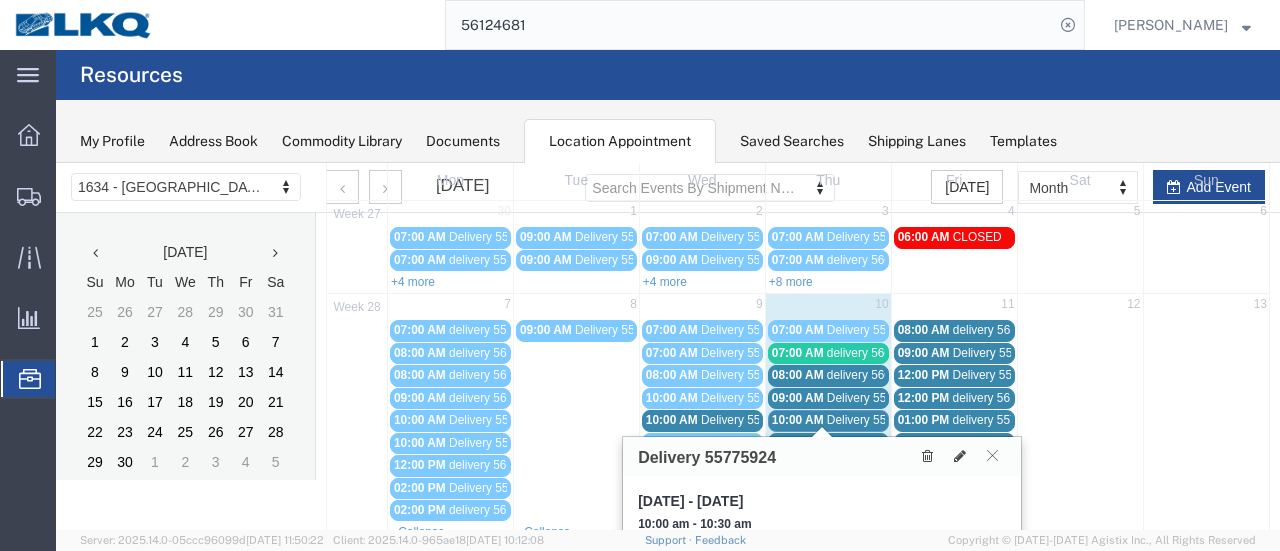 click on "delivery 56104108" at bounding box center (875, 443) 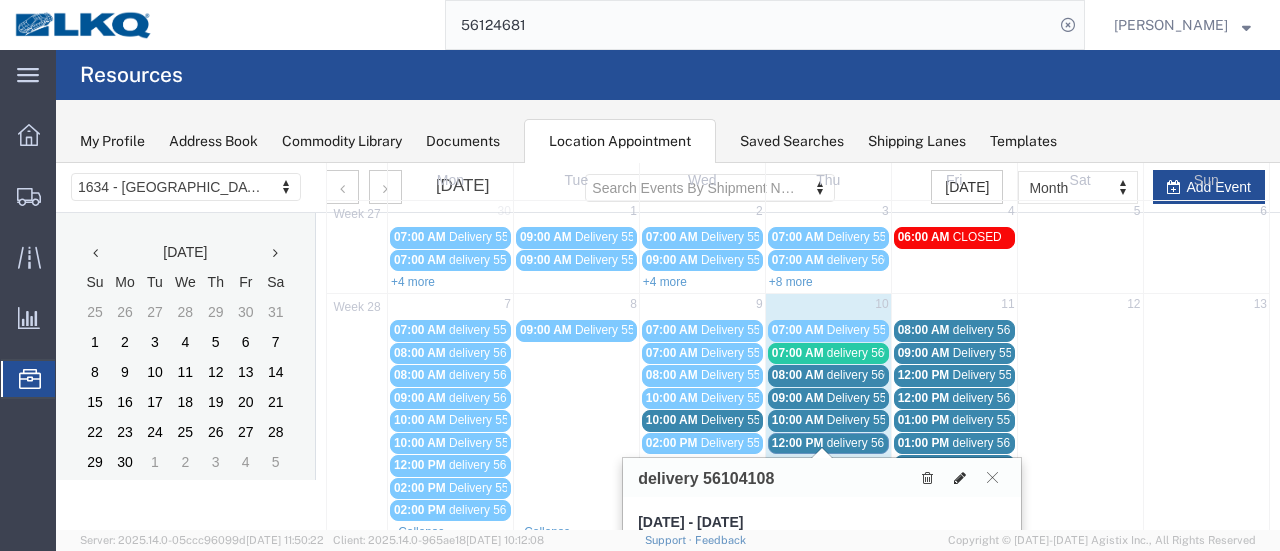 click at bounding box center [960, 478] 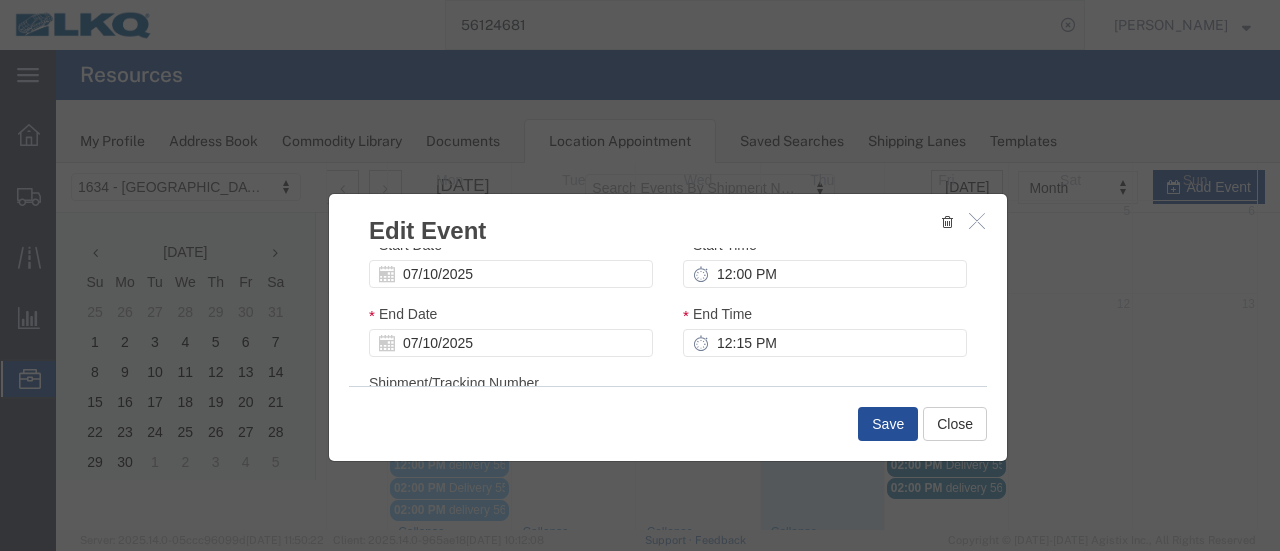 scroll, scrollTop: 300, scrollLeft: 0, axis: vertical 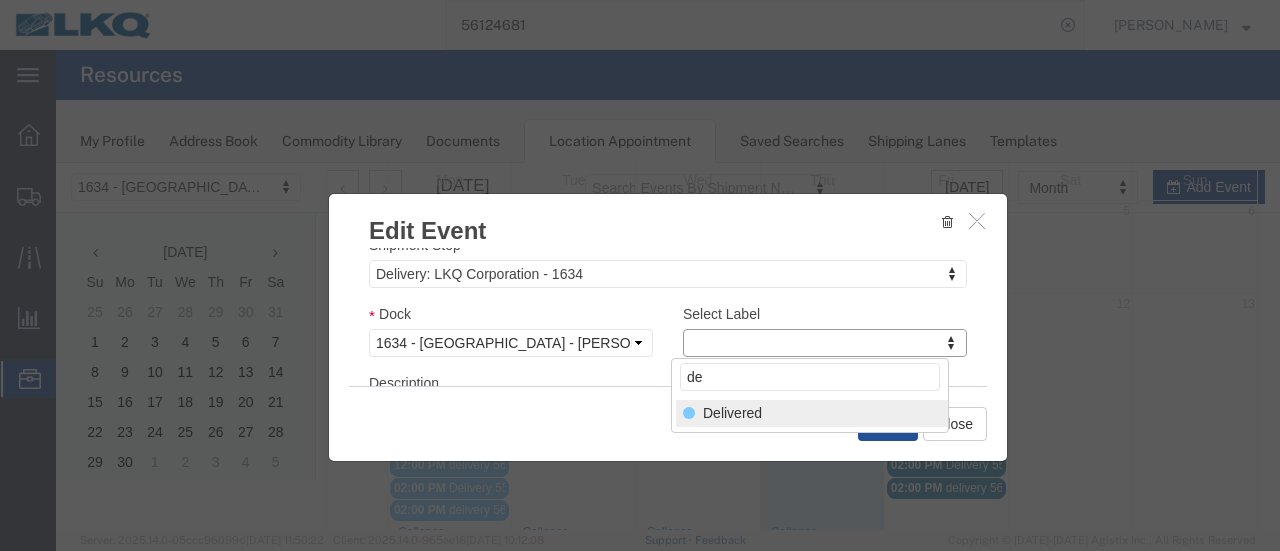 type on "de" 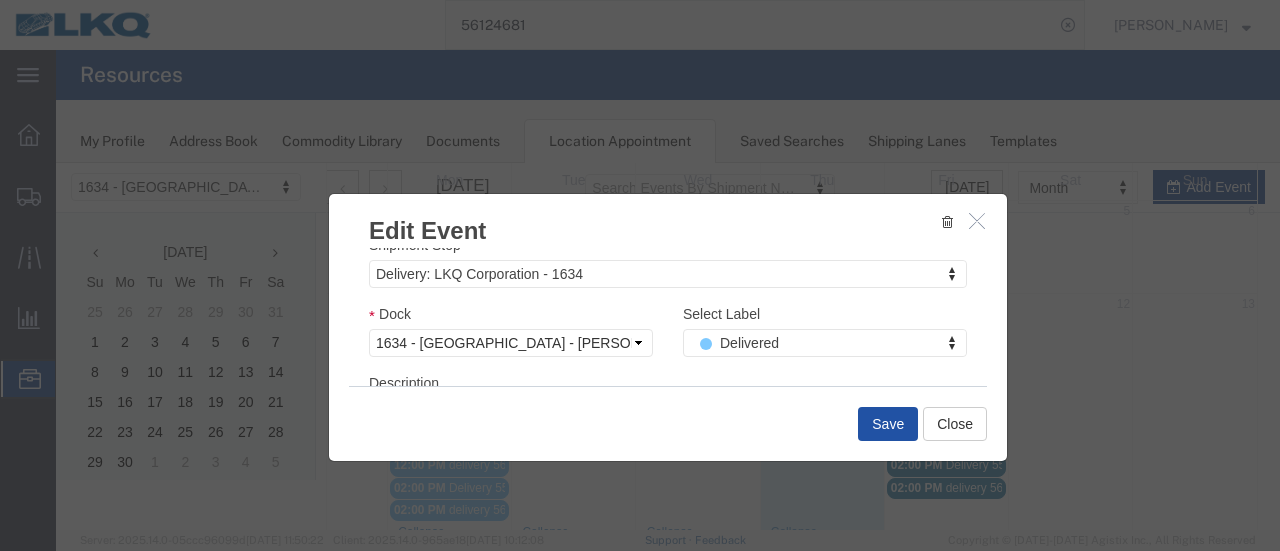 click on "Save" at bounding box center (888, 424) 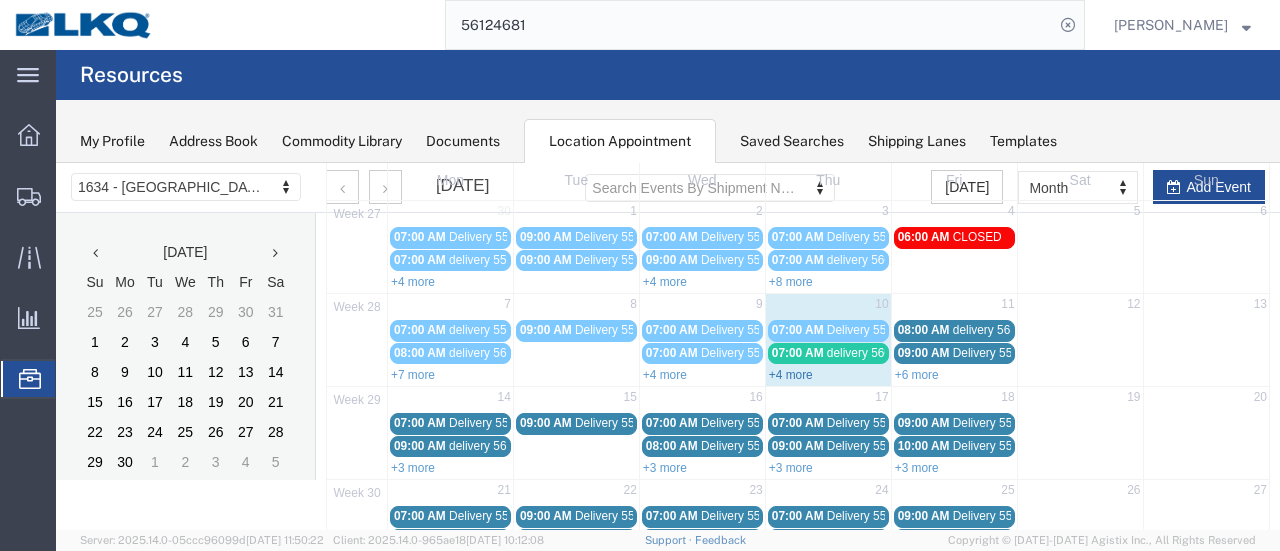 click on "+4 more" at bounding box center (791, 375) 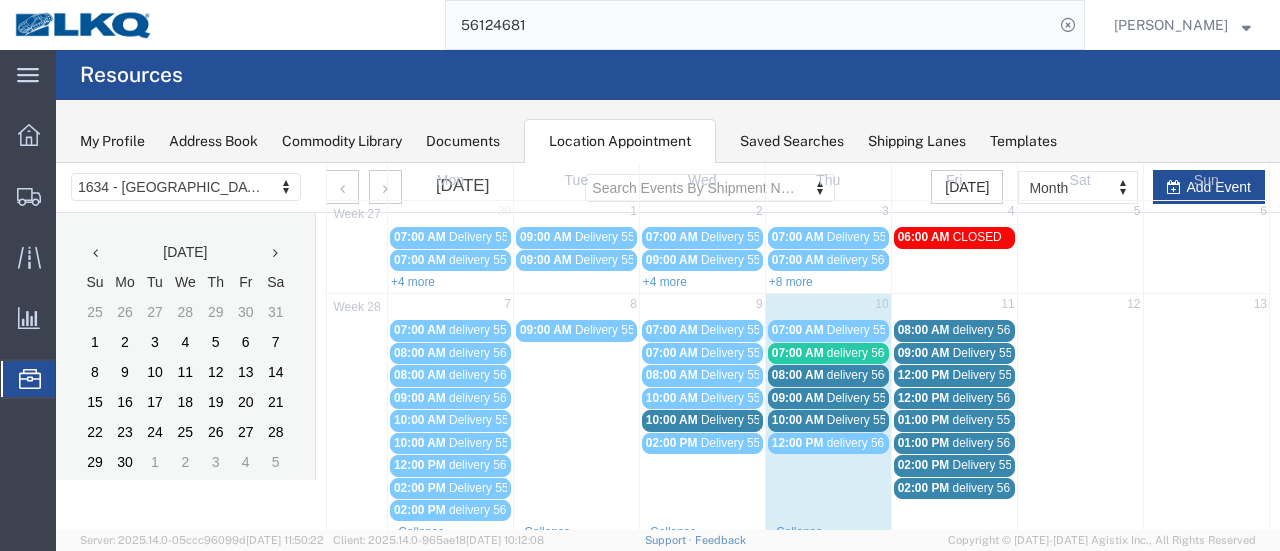 click on "Delivery 55775918" at bounding box center (750, 420) 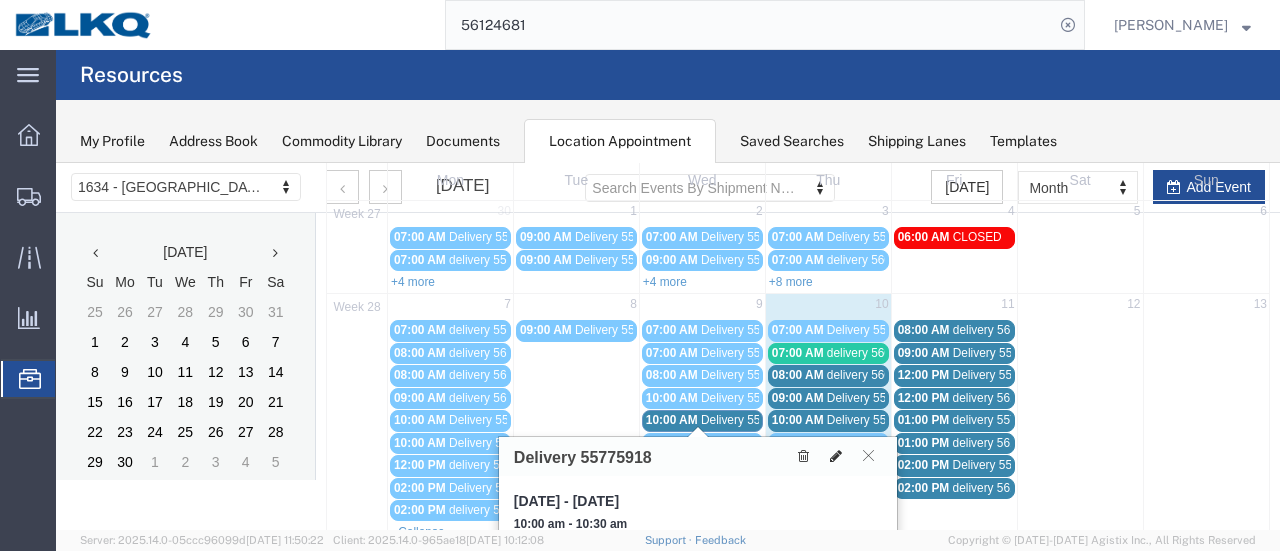 click at bounding box center [836, 456] 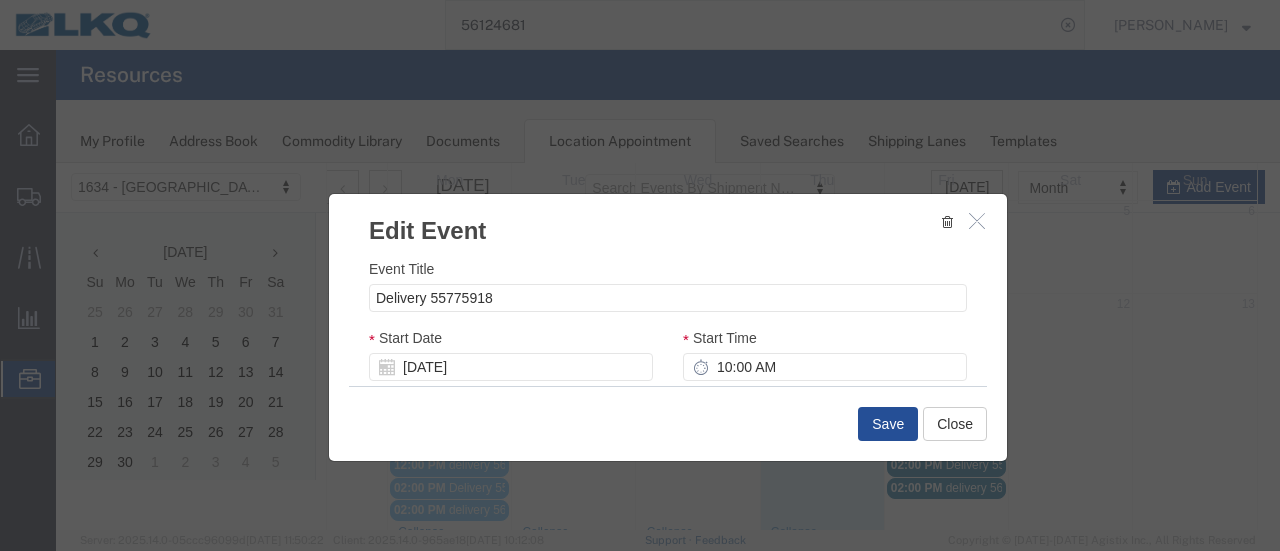 scroll, scrollTop: 300, scrollLeft: 0, axis: vertical 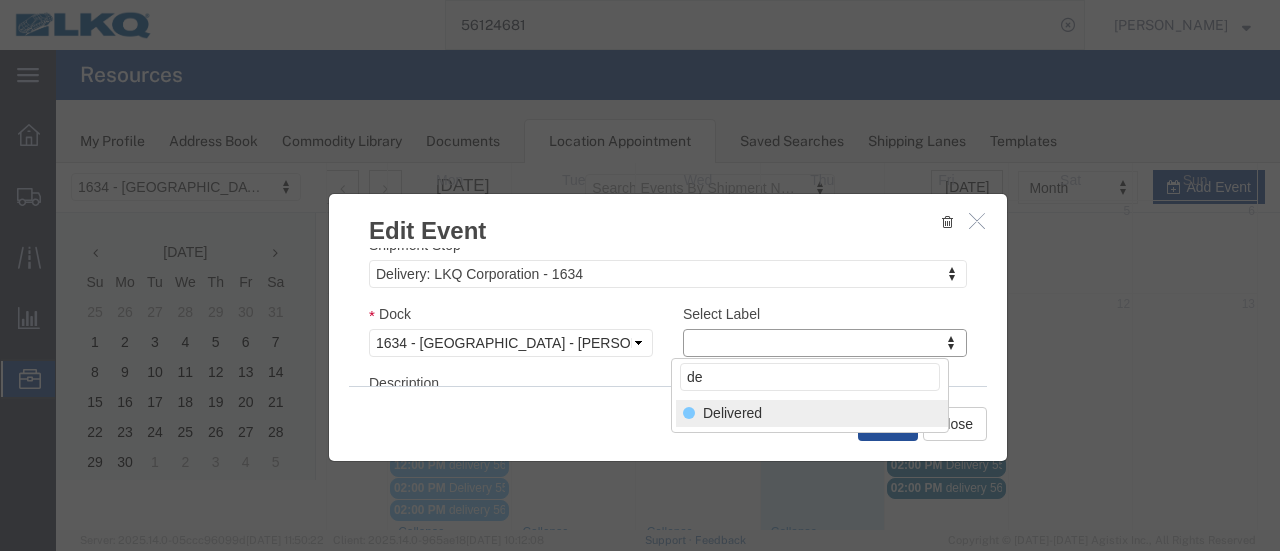 type on "de" 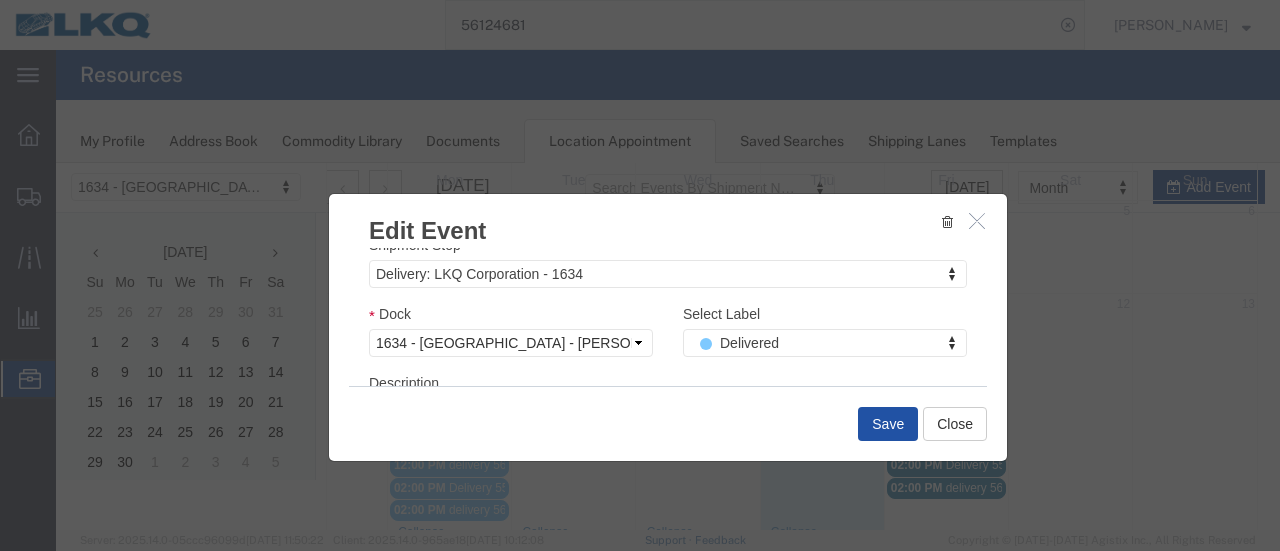 click on "Save" at bounding box center (888, 424) 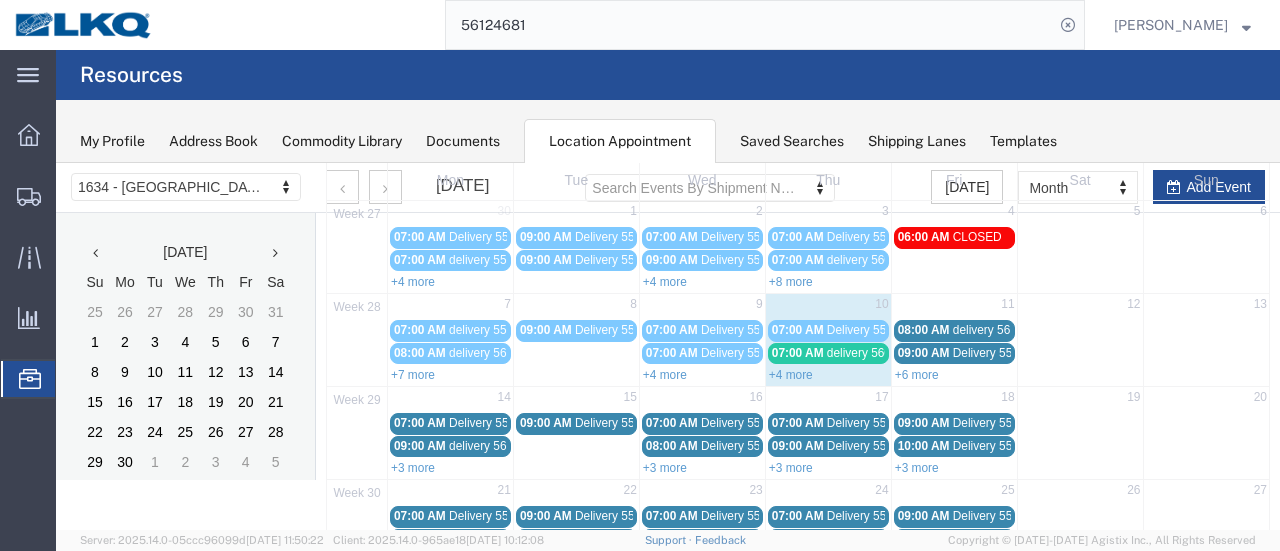 click on "+4 more" at bounding box center (791, 375) 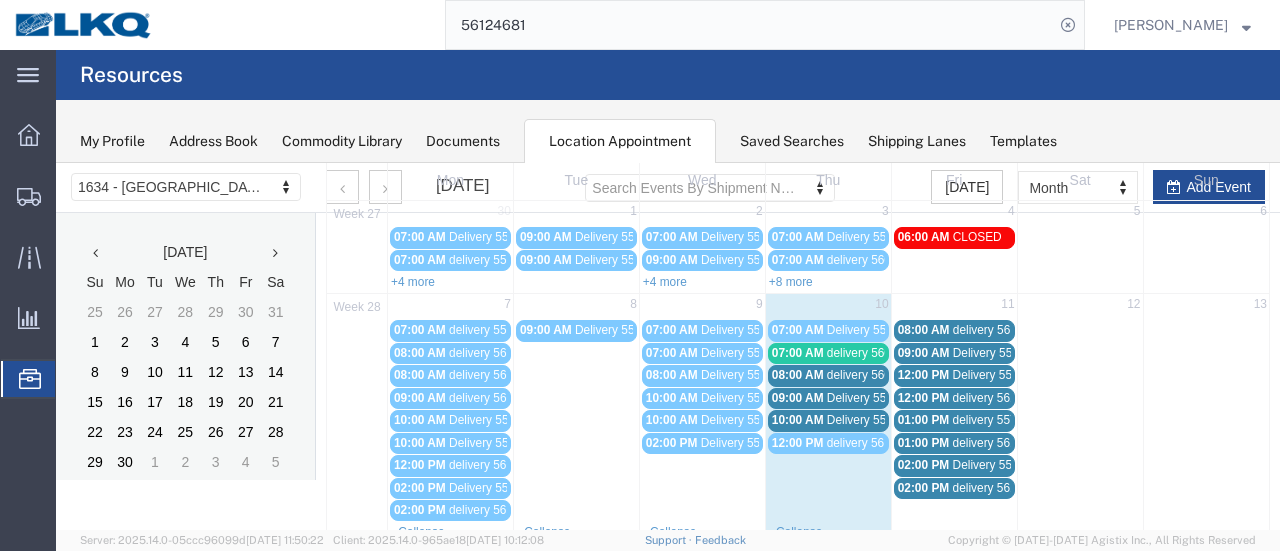click on "delivery 56089440" at bounding box center (875, 375) 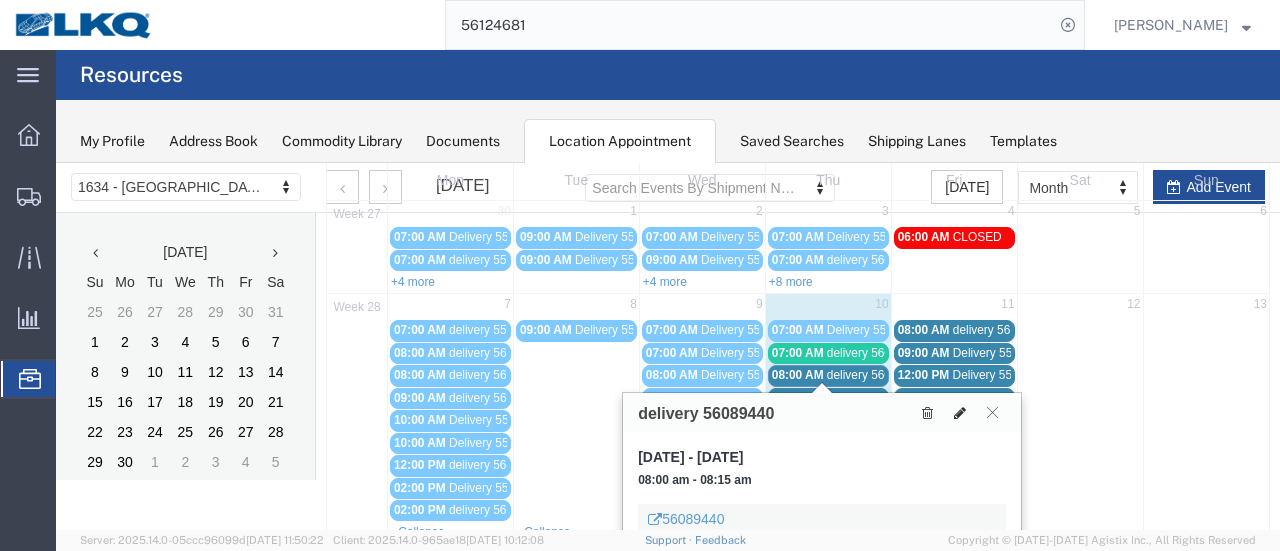 click at bounding box center (960, 413) 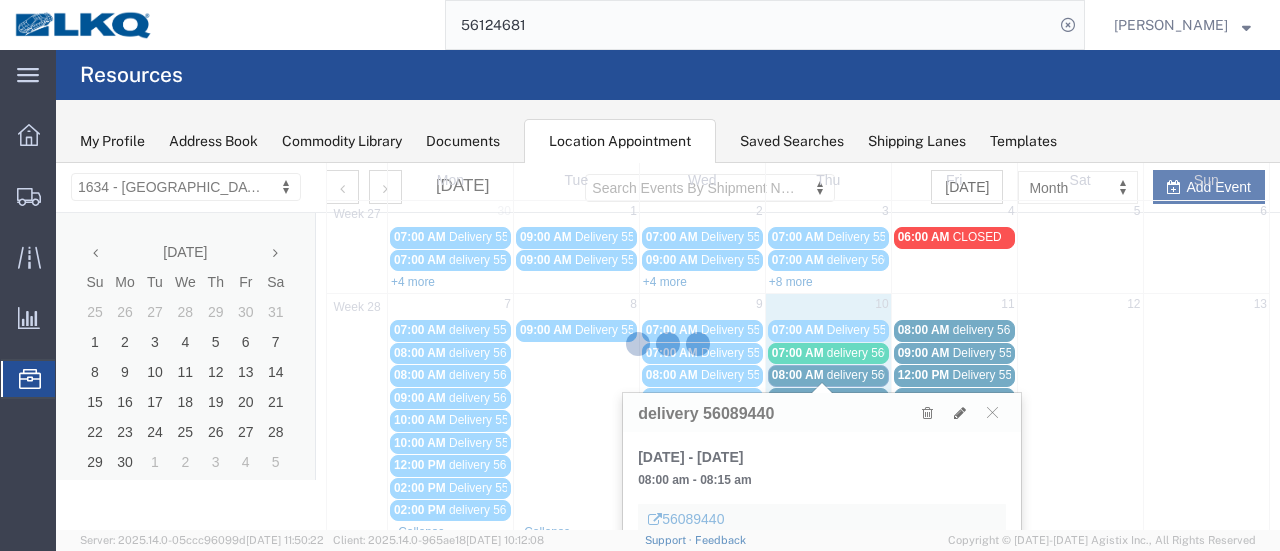 select on "100" 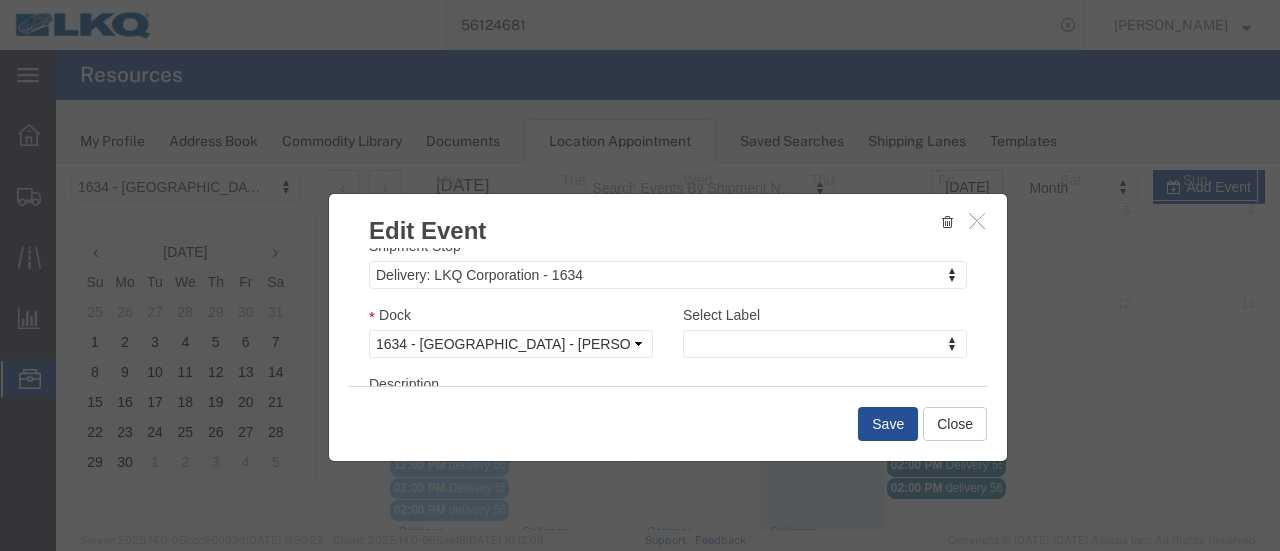 scroll, scrollTop: 300, scrollLeft: 0, axis: vertical 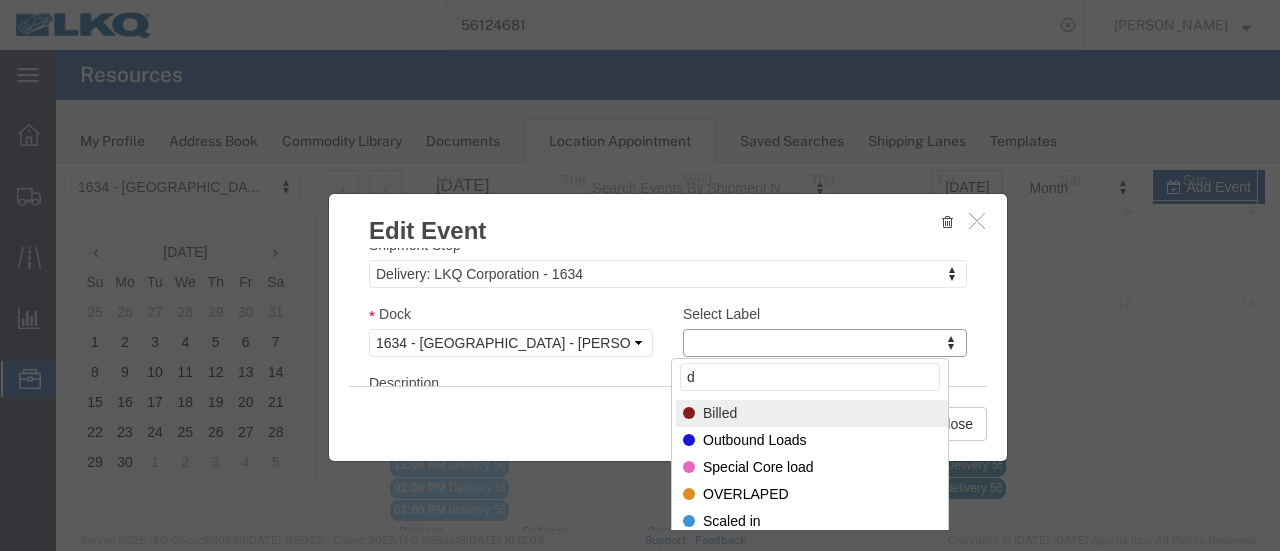 type on "de" 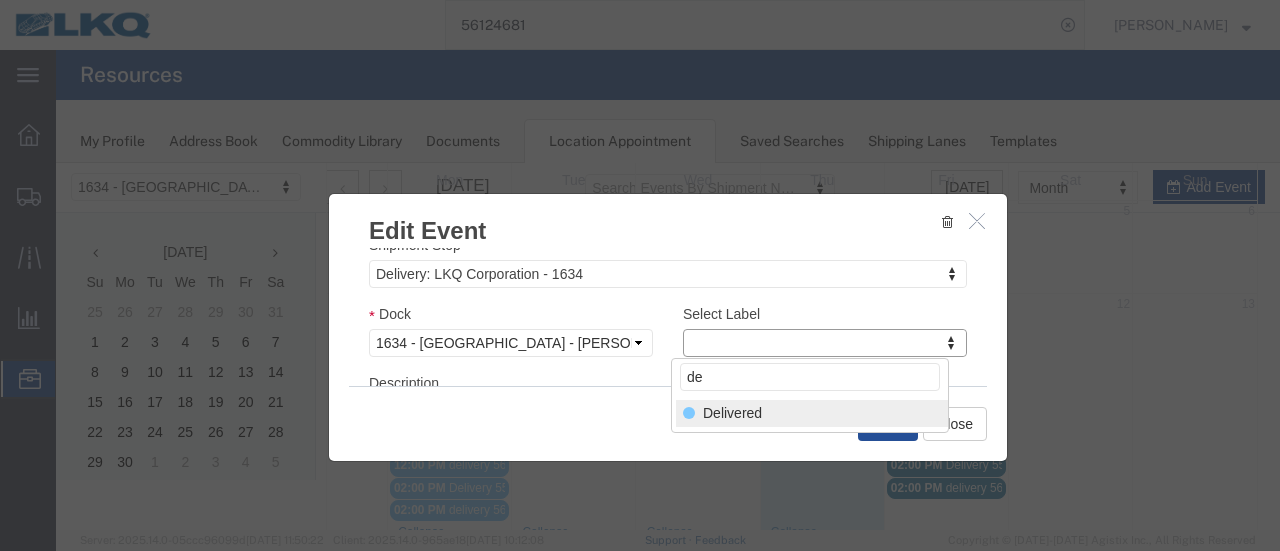 select on "40" 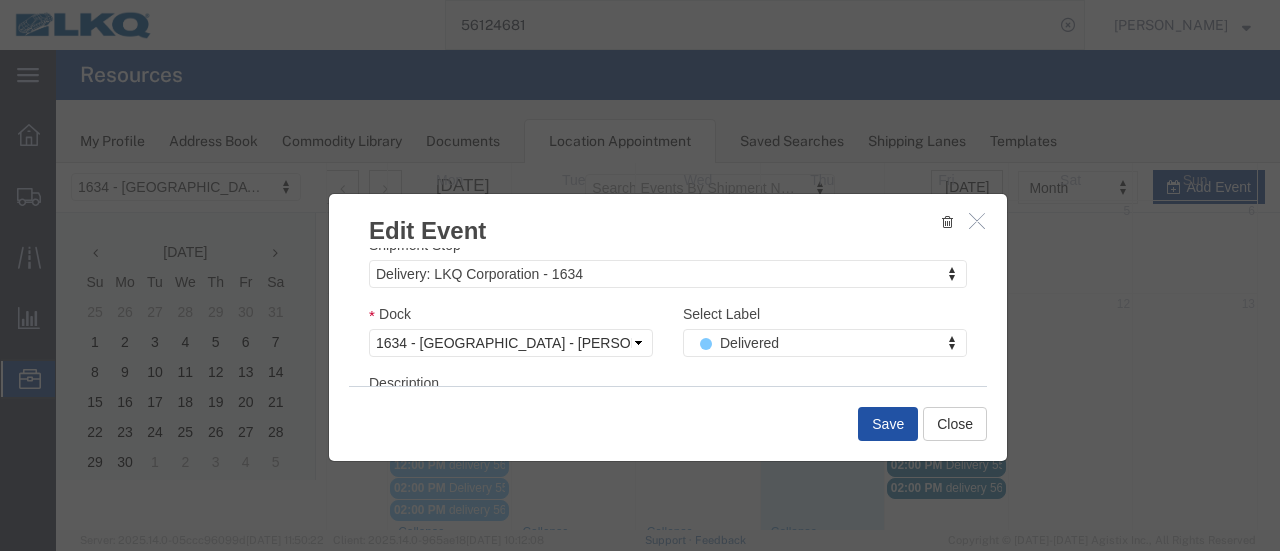click on "Save" at bounding box center (888, 424) 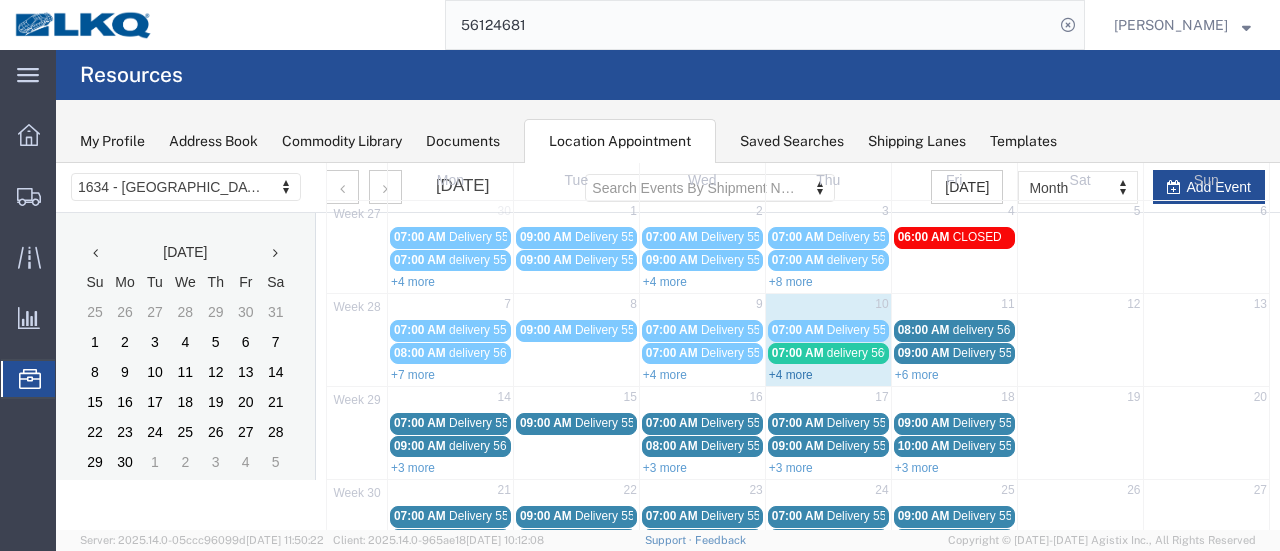 click on "+4 more" at bounding box center [791, 375] 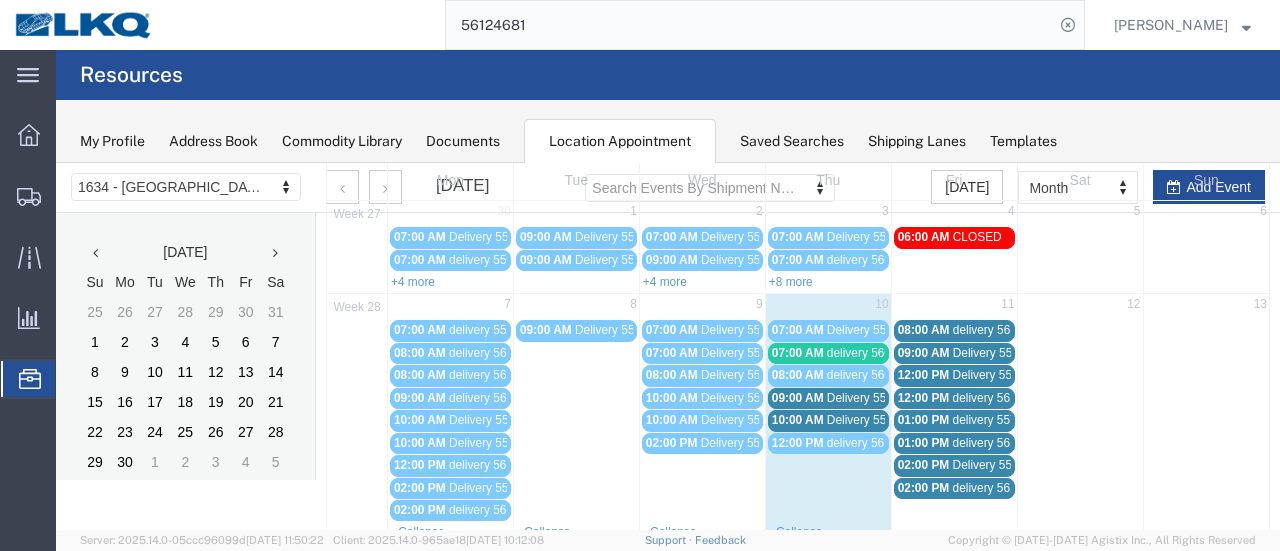 click on "Delivery 55791743" at bounding box center (876, 398) 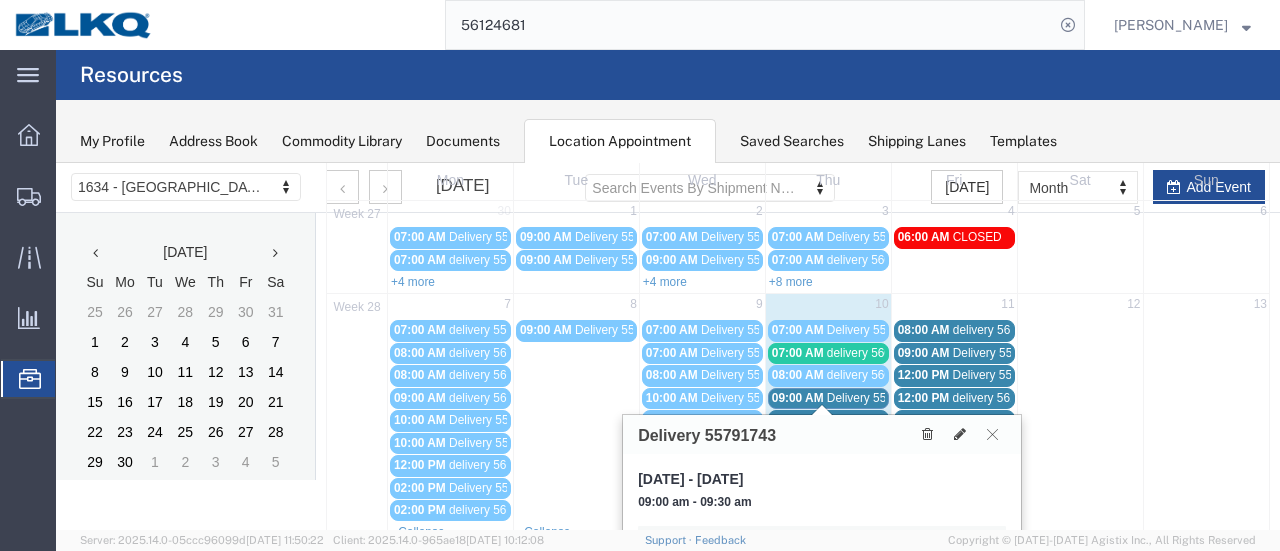 click on "Delivery 55775924" at bounding box center (876, 420) 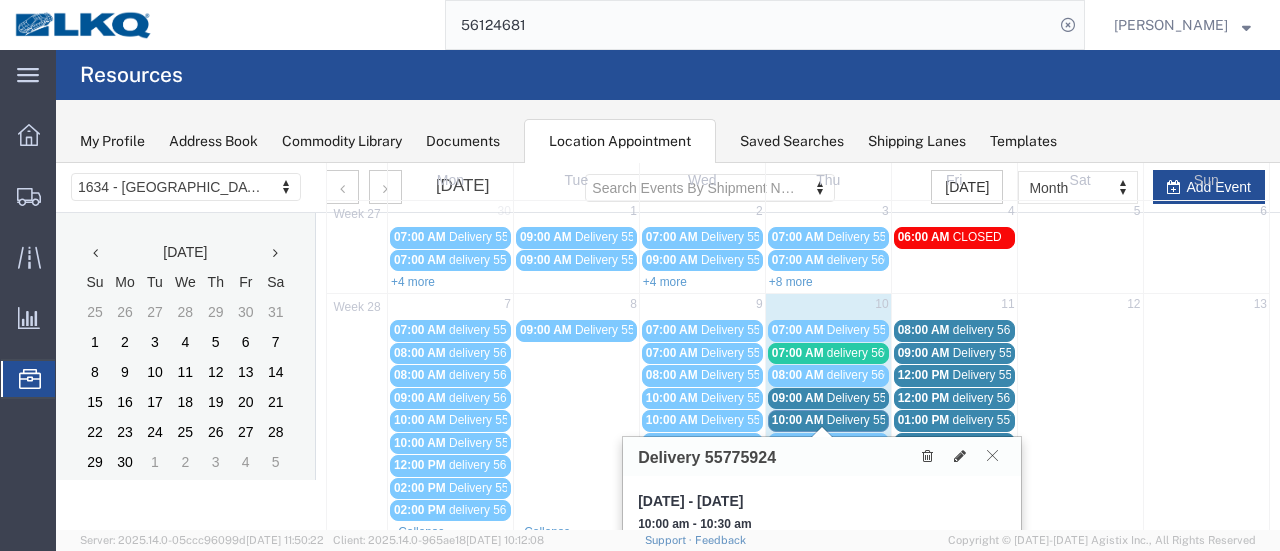 drag, startPoint x: 990, startPoint y: 453, endPoint x: 931, endPoint y: 407, distance: 74.8131 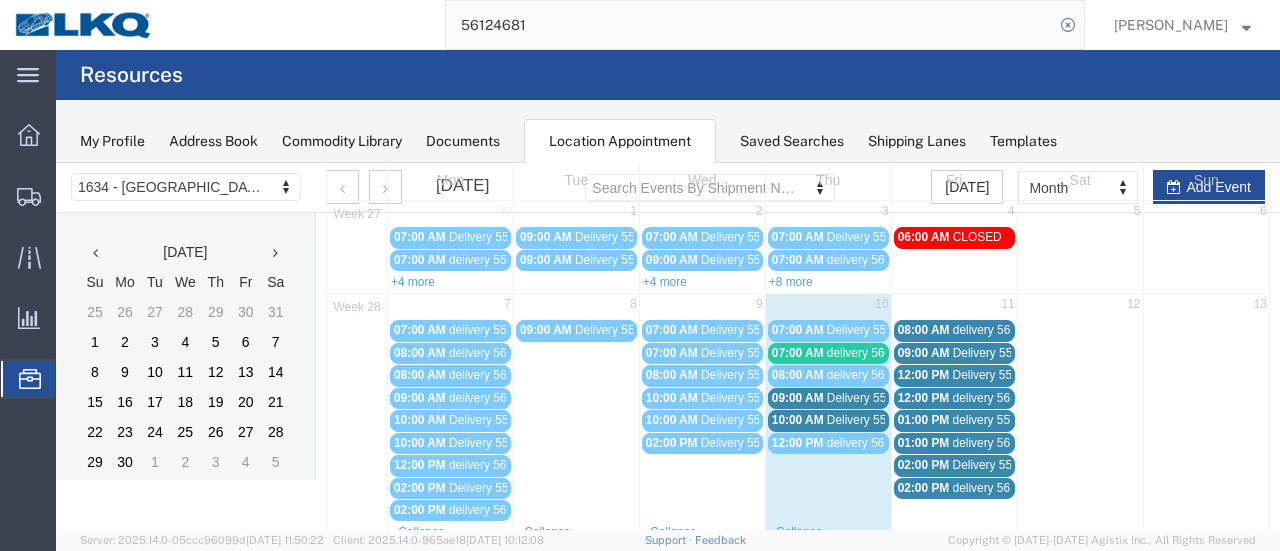click on "Delivery 55791762" at bounding box center [876, 330] 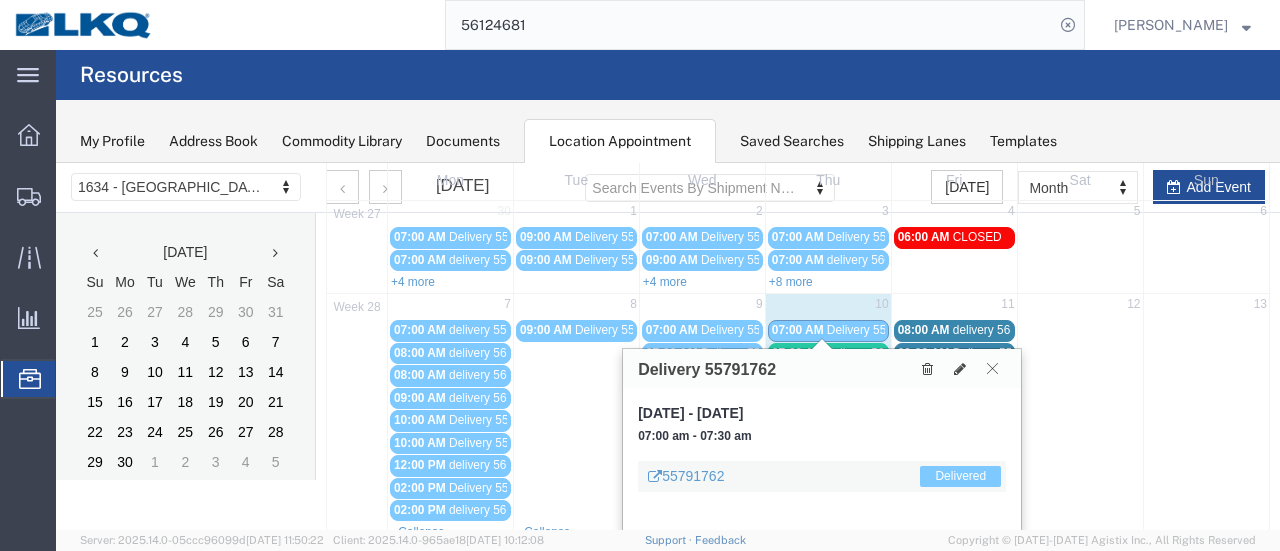 click at bounding box center (992, 368) 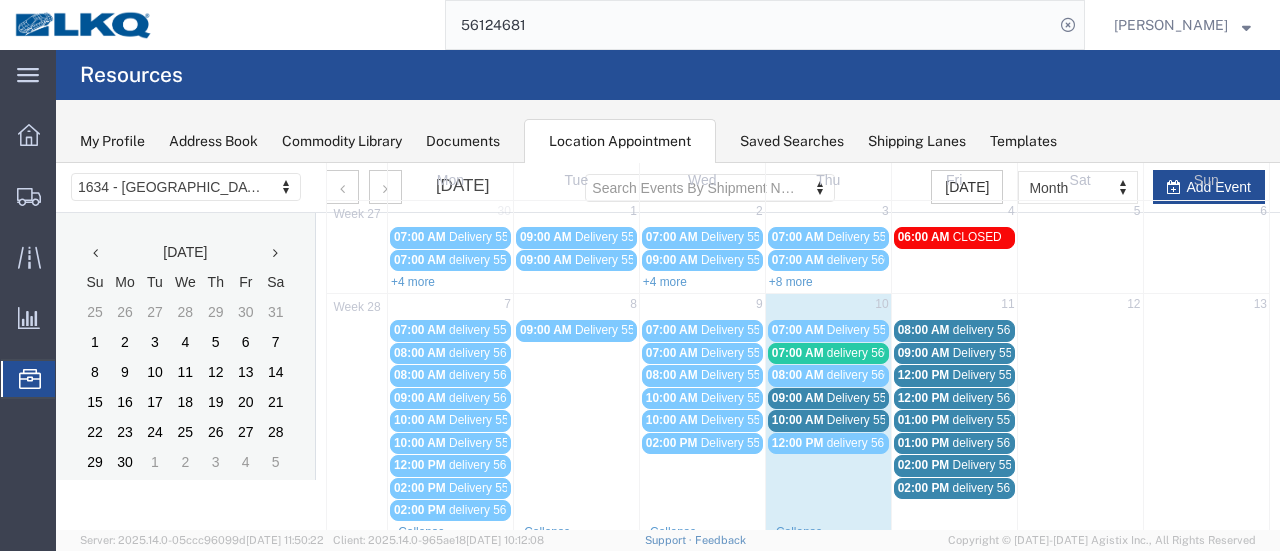 click on "delivery 56089440" at bounding box center [875, 375] 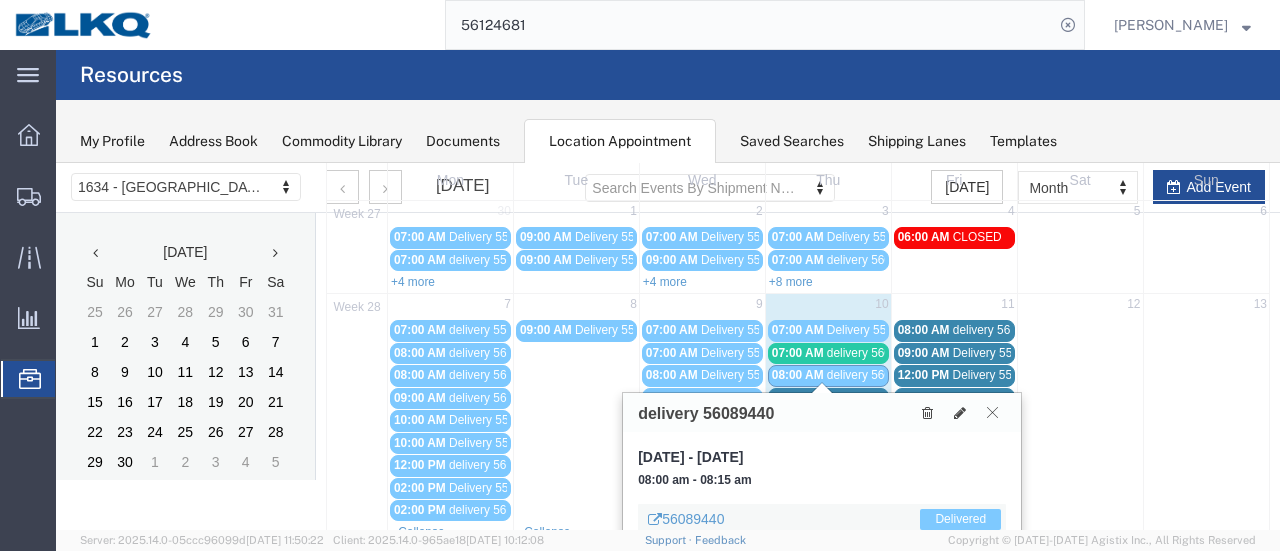 click at bounding box center (992, 412) 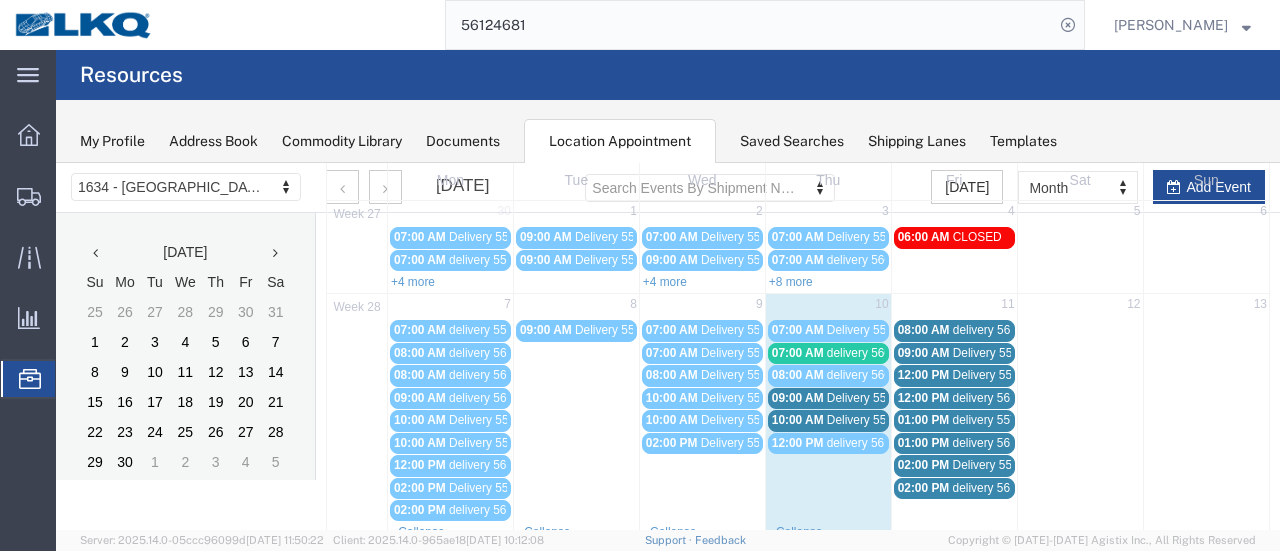 click on "delivery 56109642" at bounding box center [1001, 330] 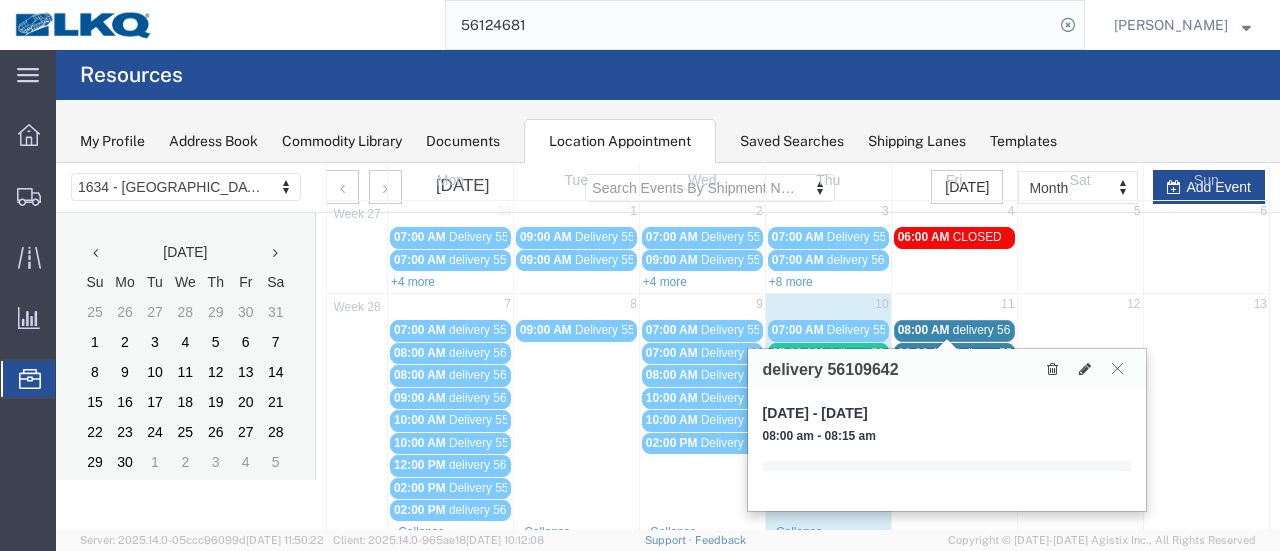 click at bounding box center [1117, 368] 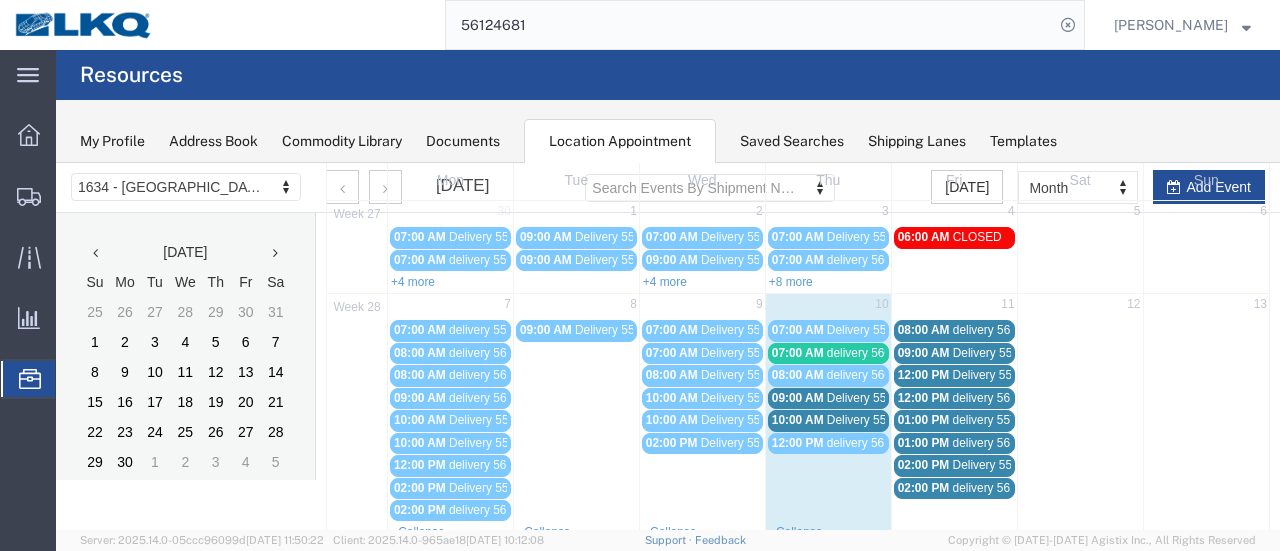 click on "delivery 56104108" at bounding box center [875, 443] 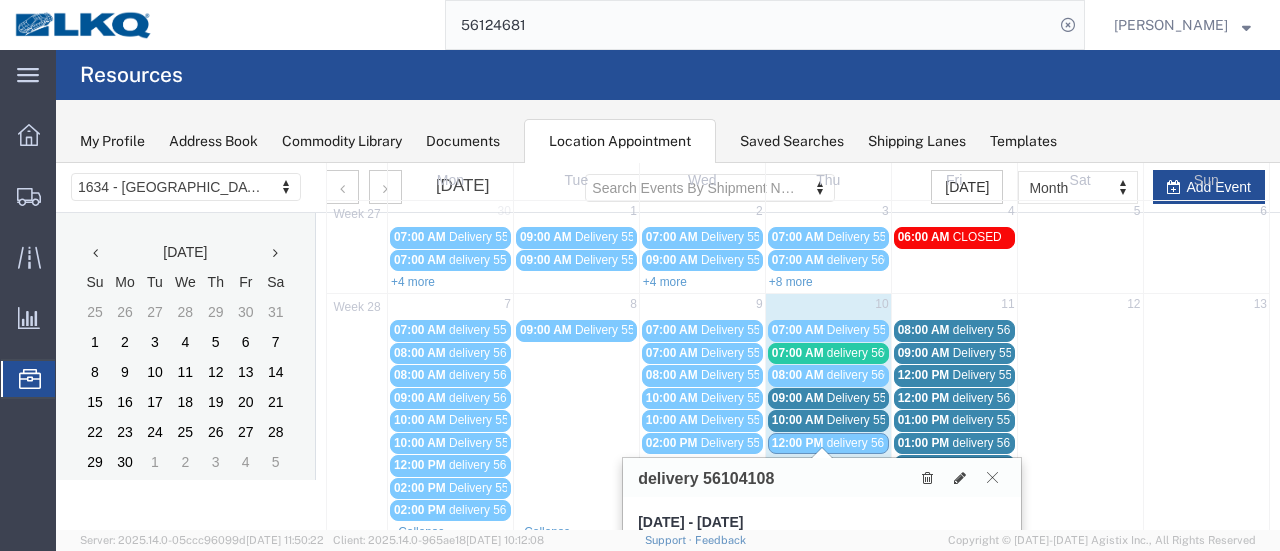 click at bounding box center [992, 477] 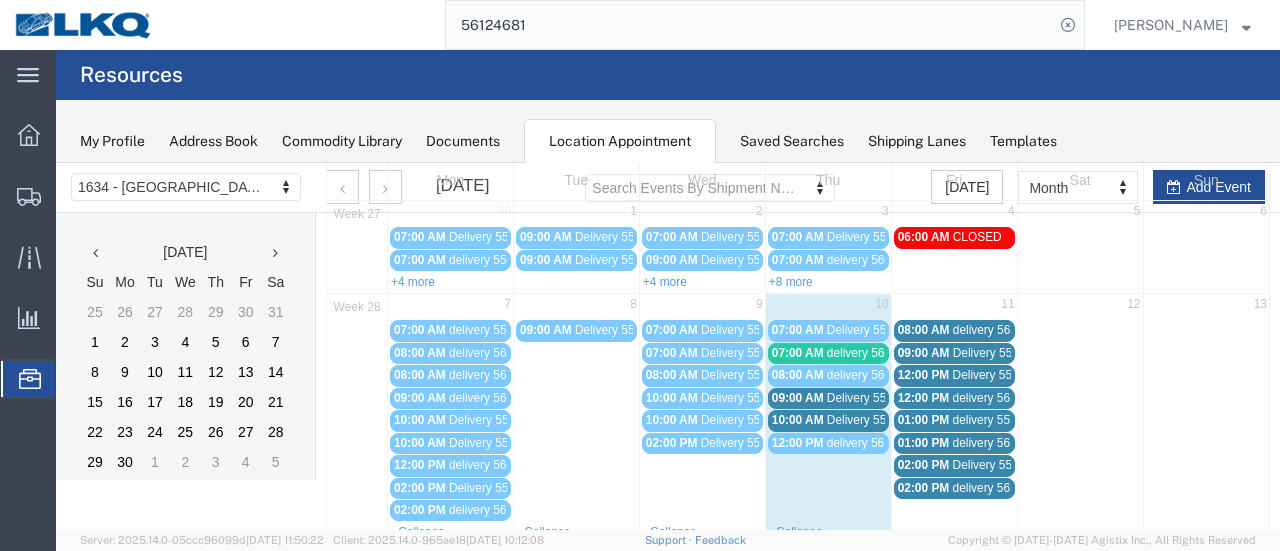 click on "Delivery 55791743" at bounding box center [876, 398] 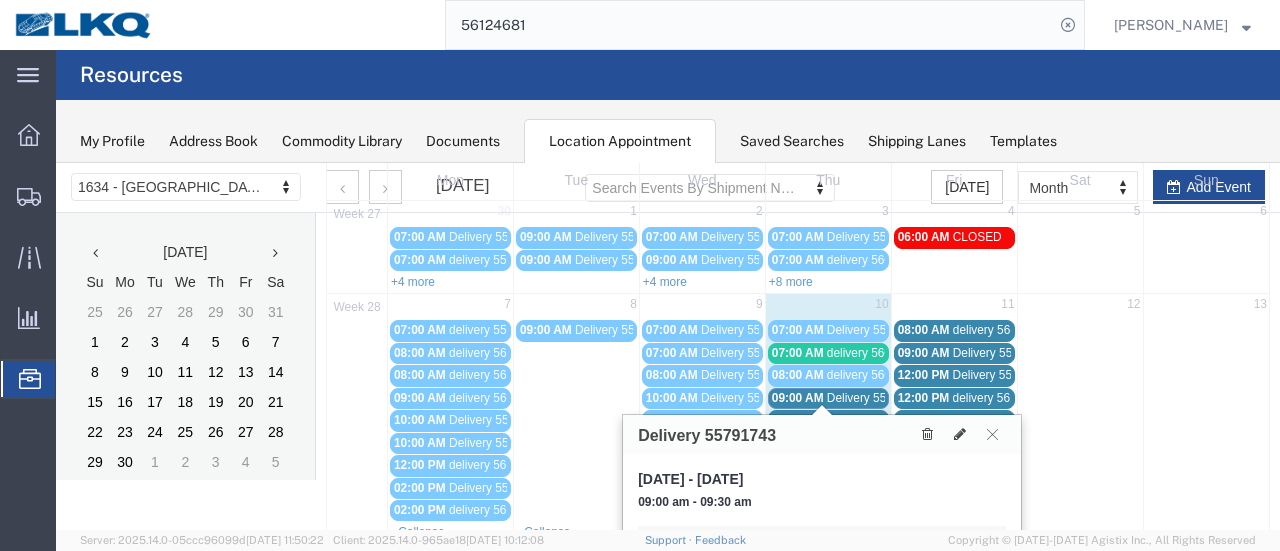 click on "Delivery 55775924" at bounding box center [876, 420] 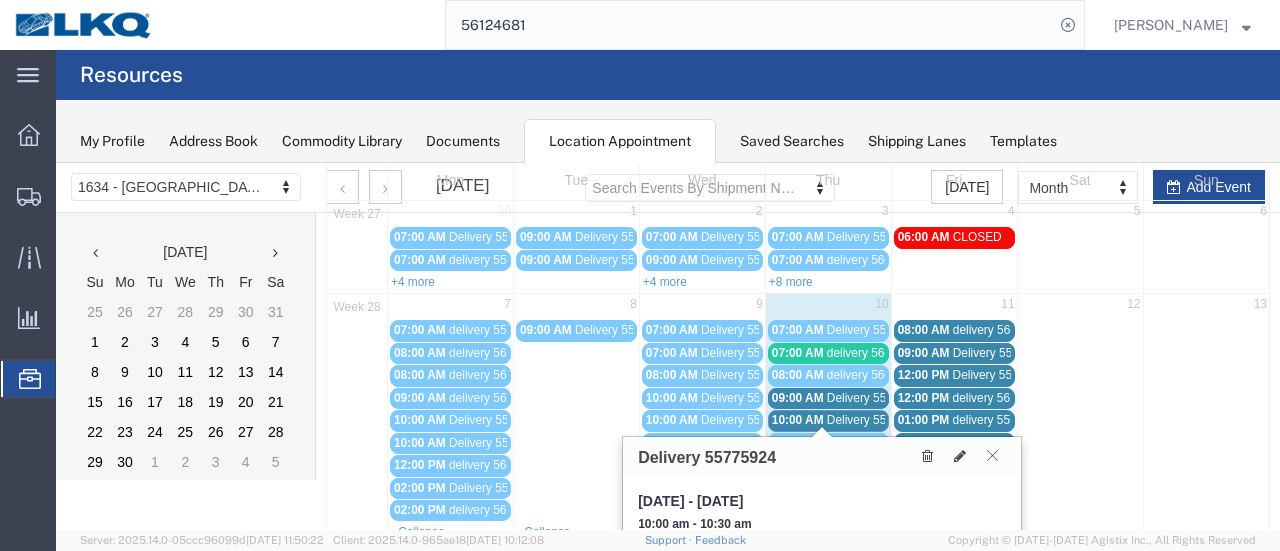 click at bounding box center [992, 455] 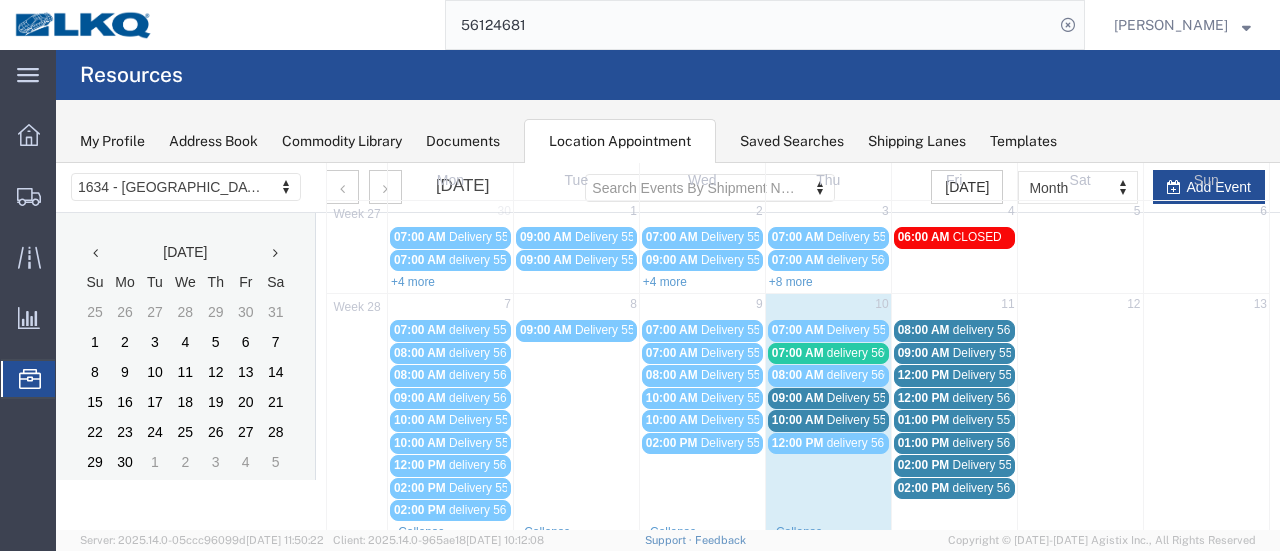 click on "Delivery 55791762" at bounding box center [876, 330] 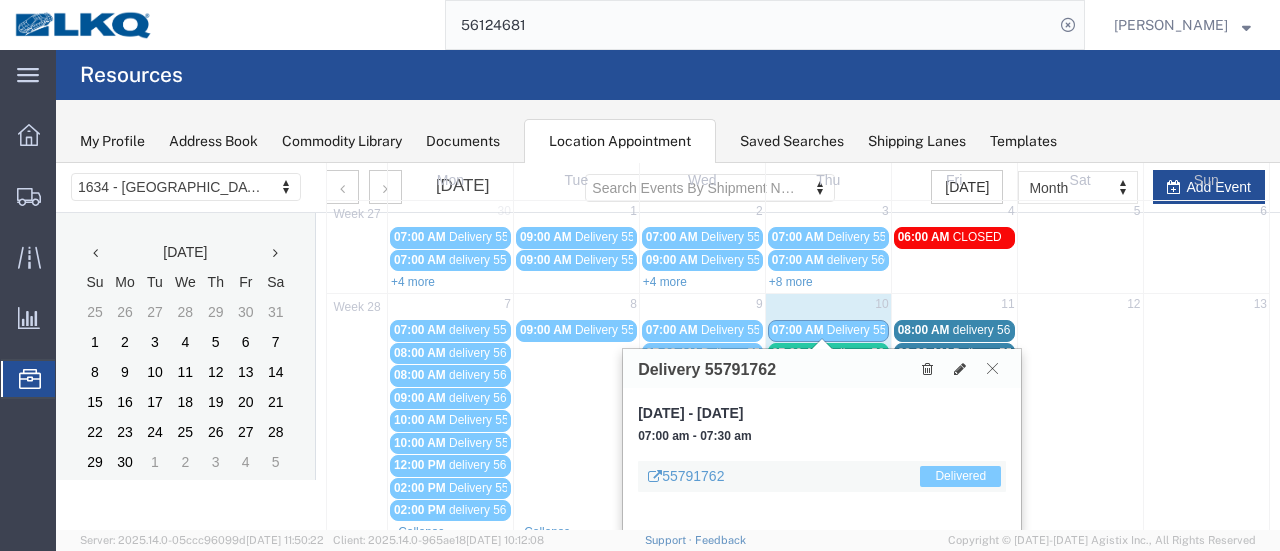 click at bounding box center (992, 368) 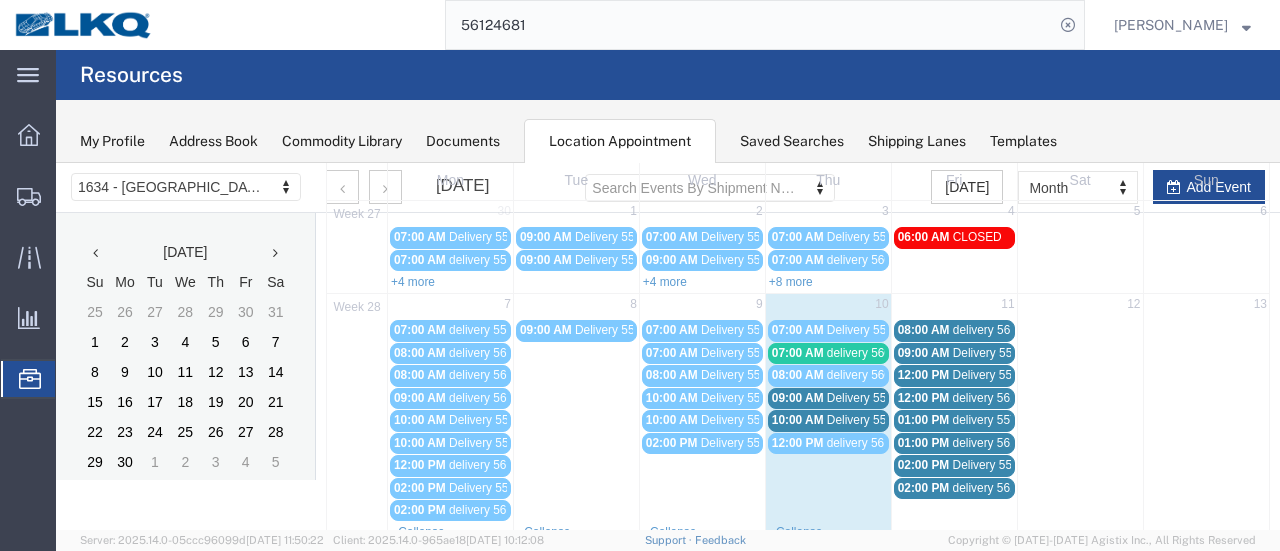 click on "Delivery 55775918" at bounding box center (750, 420) 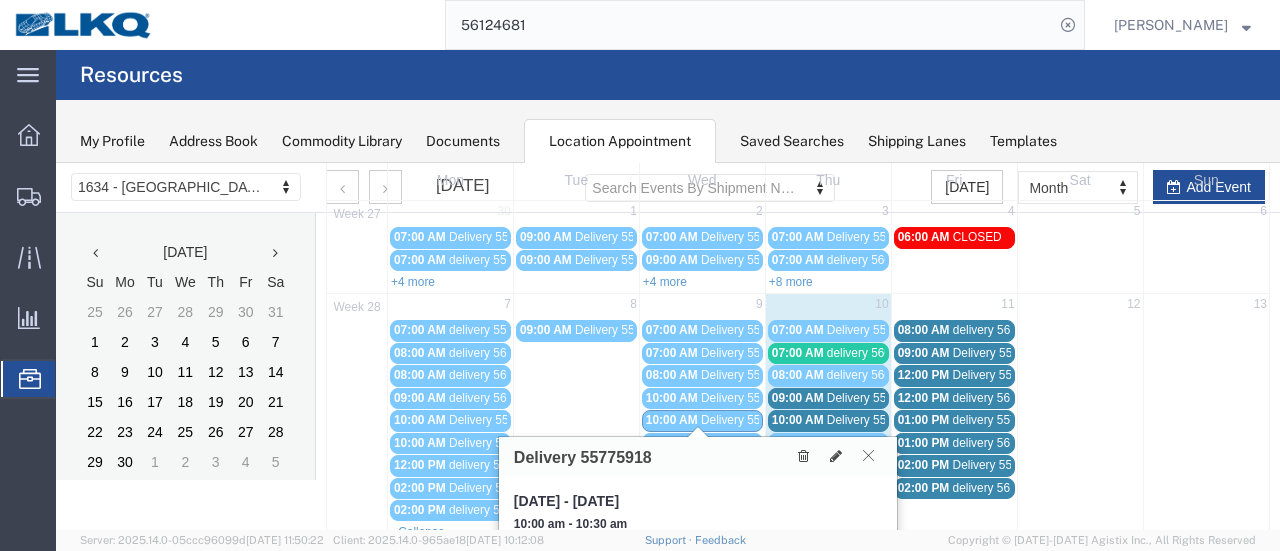 click at bounding box center [868, 455] 